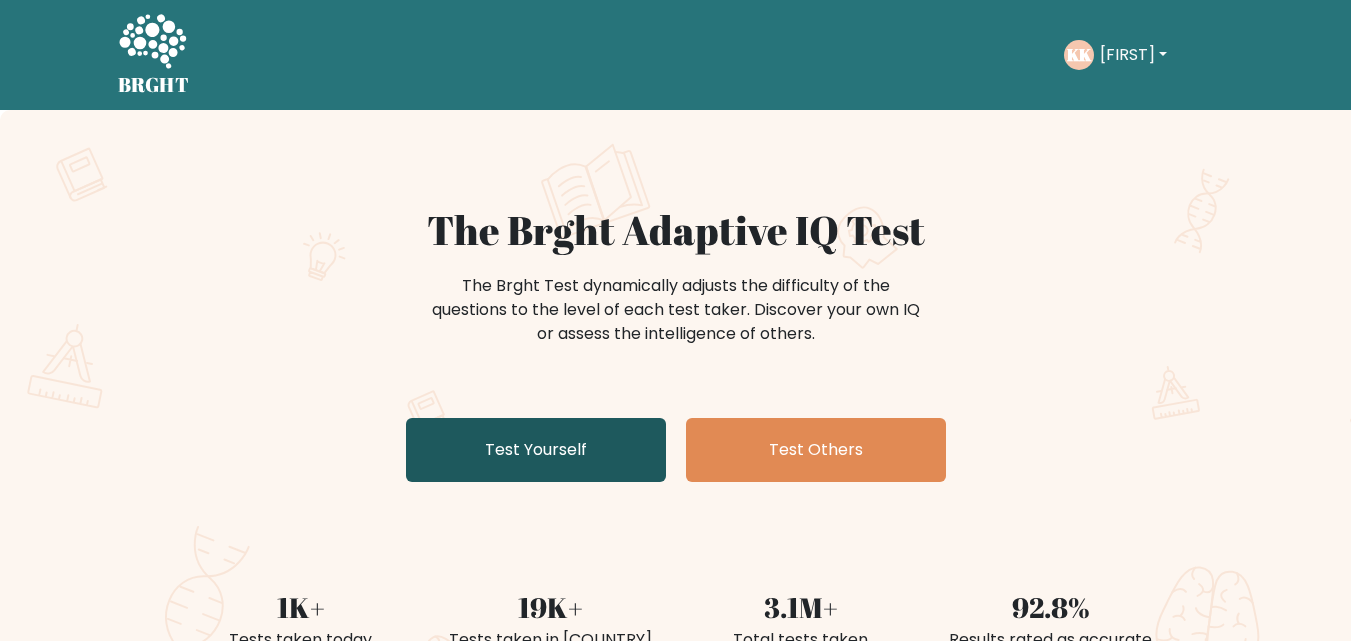 scroll, scrollTop: 0, scrollLeft: 0, axis: both 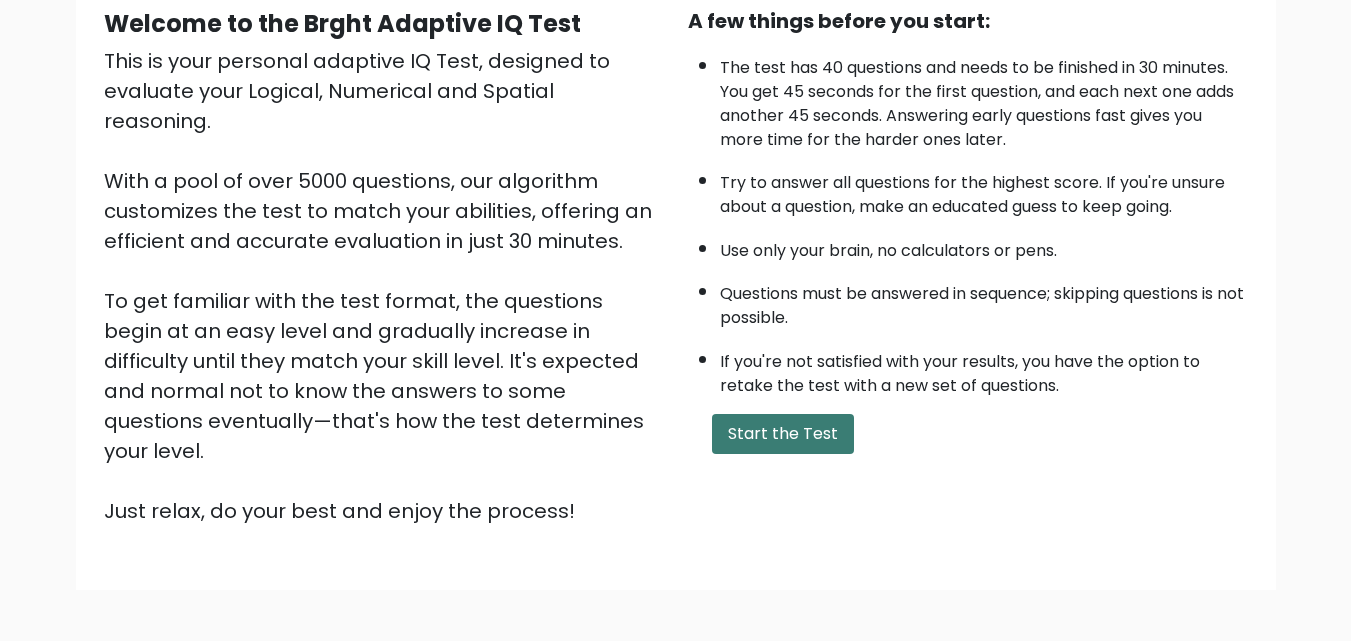 click on "Start the Test" at bounding box center (783, 434) 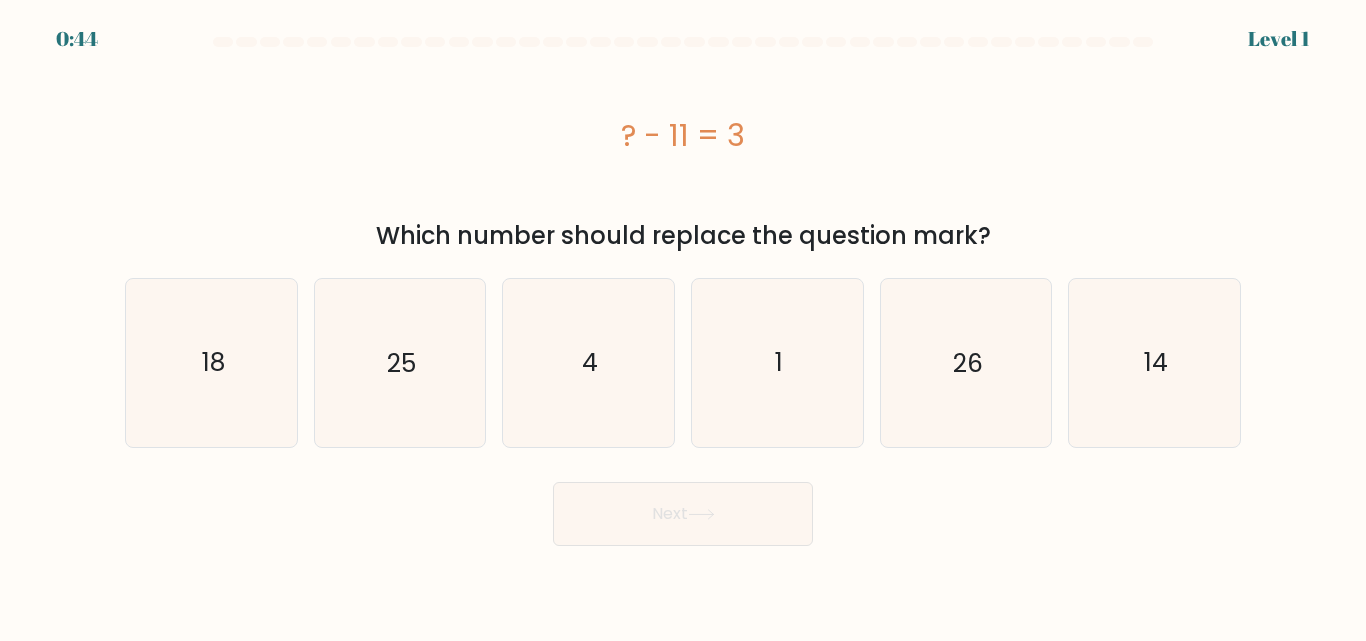 scroll, scrollTop: 0, scrollLeft: 0, axis: both 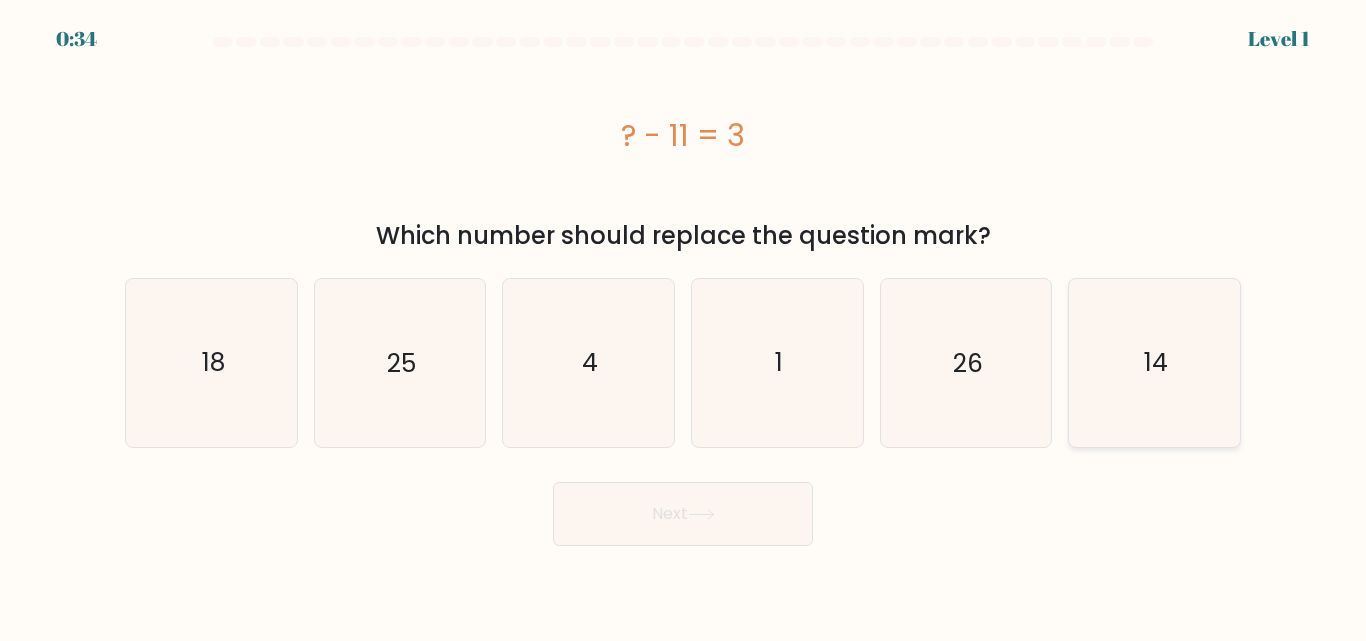 click on "14" at bounding box center (1154, 362) 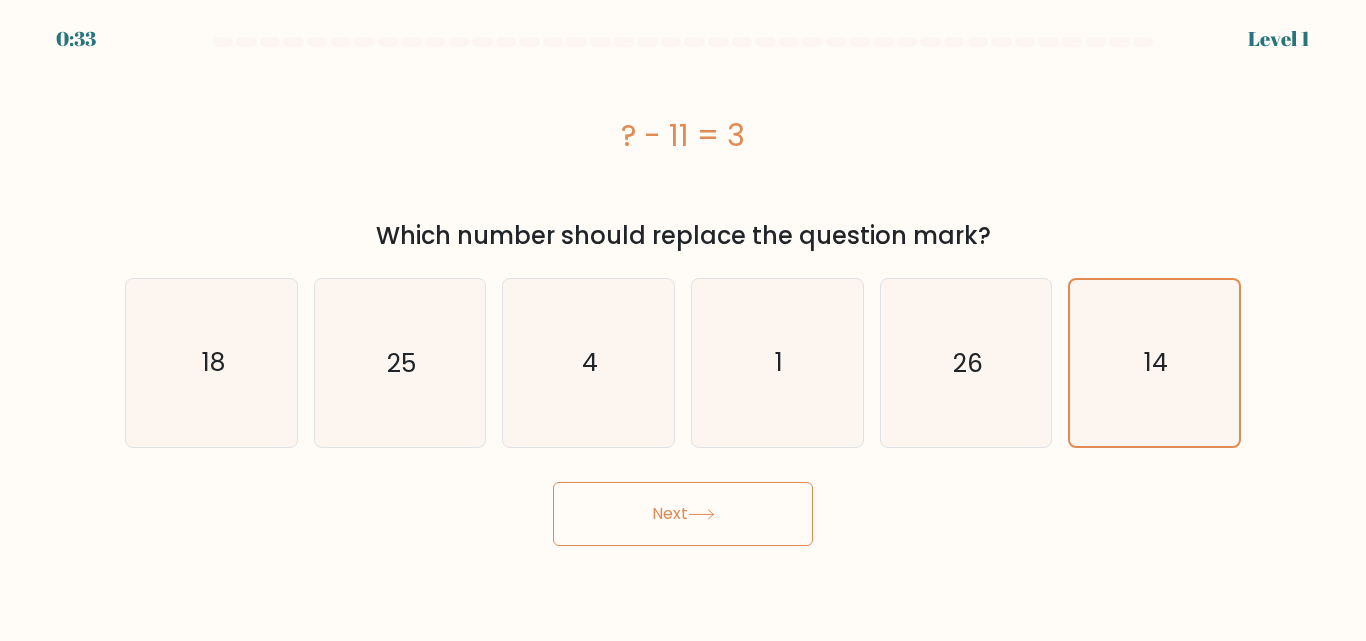 click on "Next" at bounding box center (683, 514) 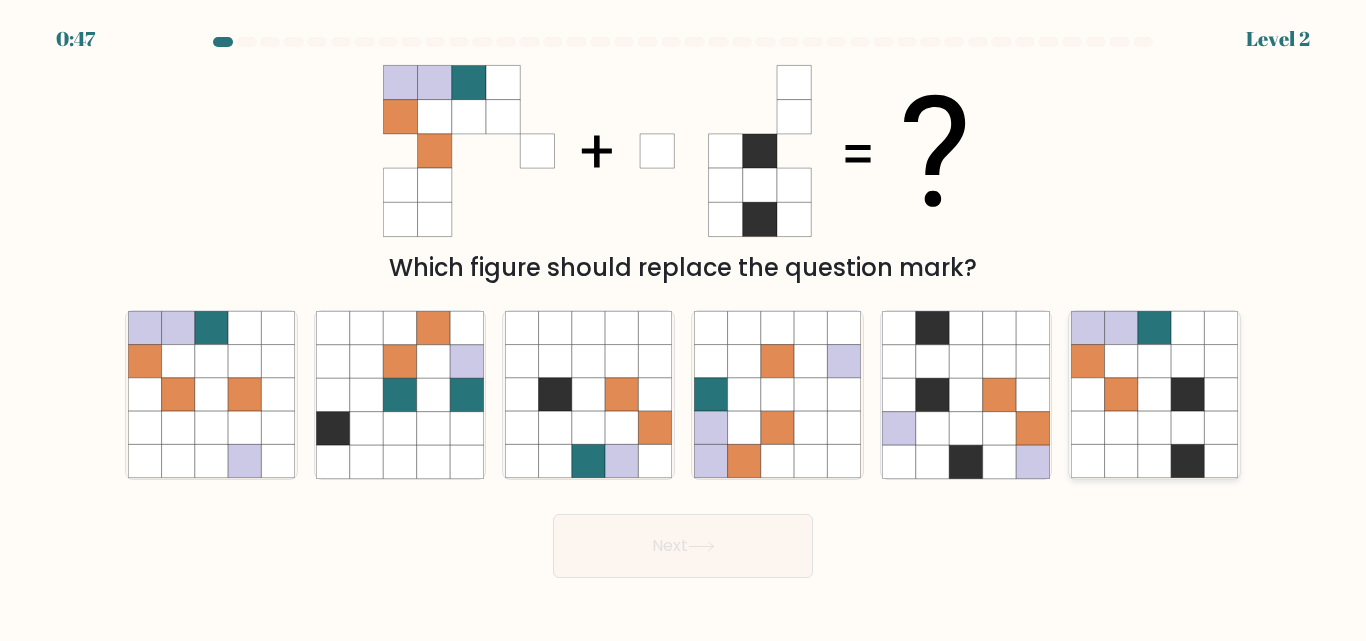 click at bounding box center [1154, 395] 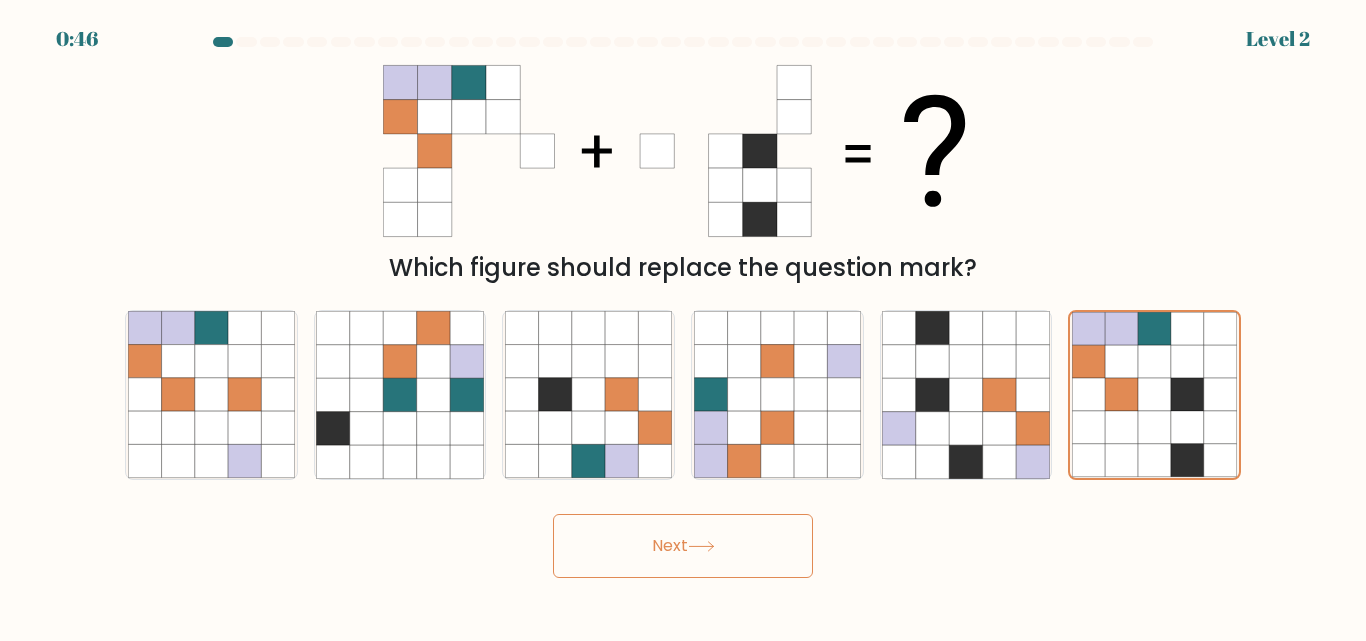 click at bounding box center [701, 546] 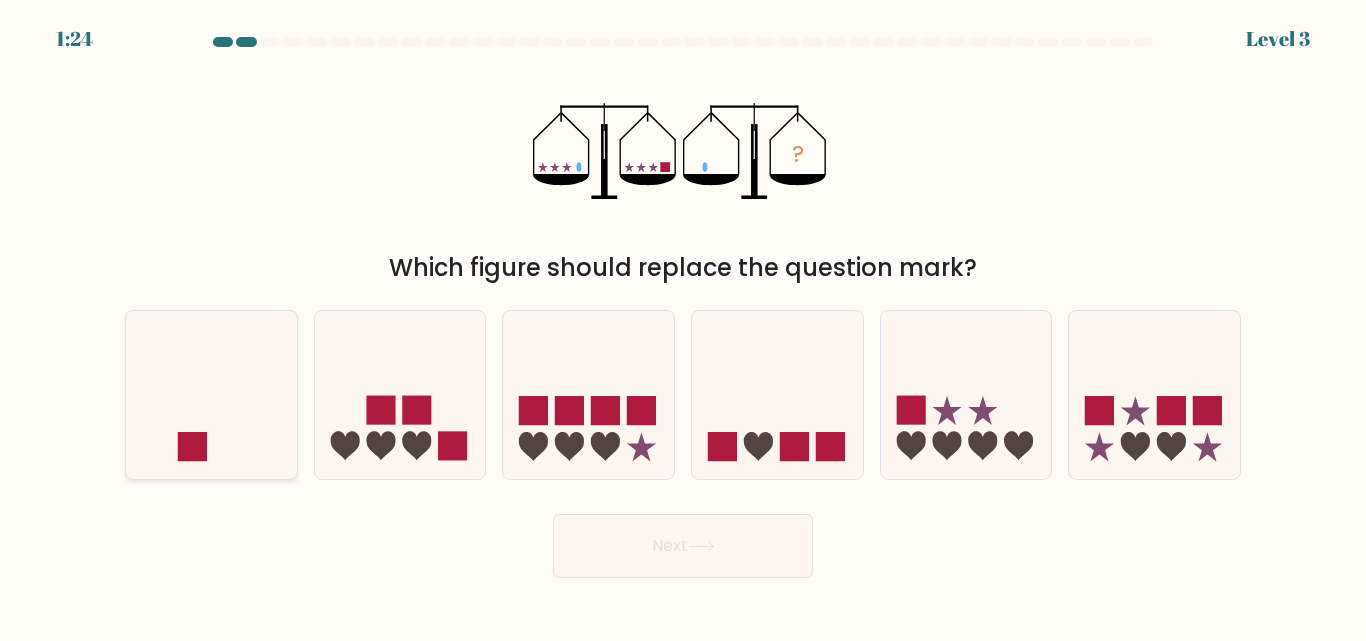 click at bounding box center (211, 394) 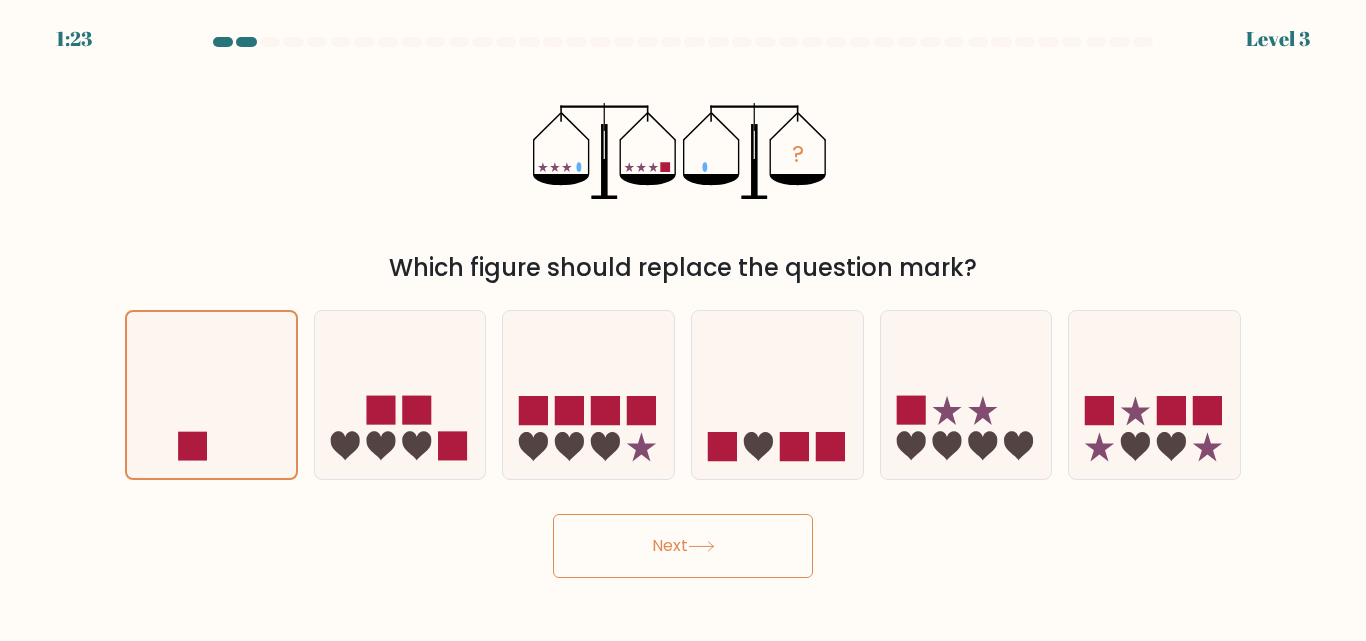click on "Next" at bounding box center (683, 546) 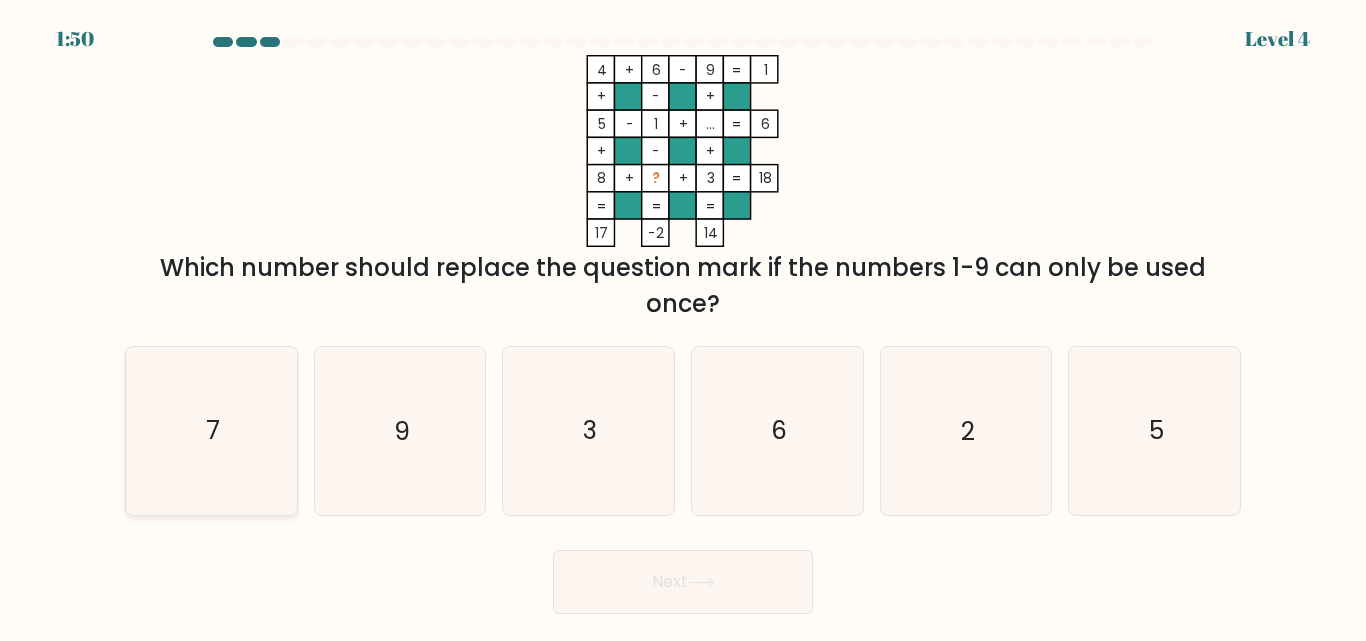 click on "7" at bounding box center (211, 430) 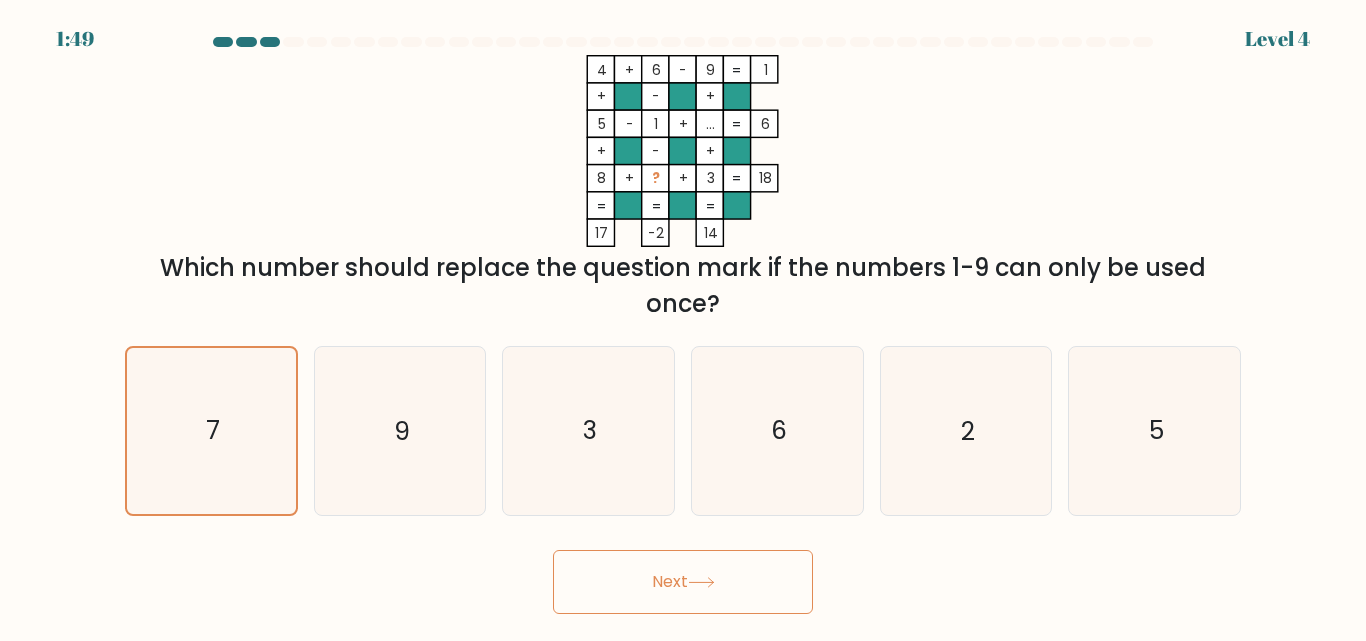click on "Next" at bounding box center (683, 582) 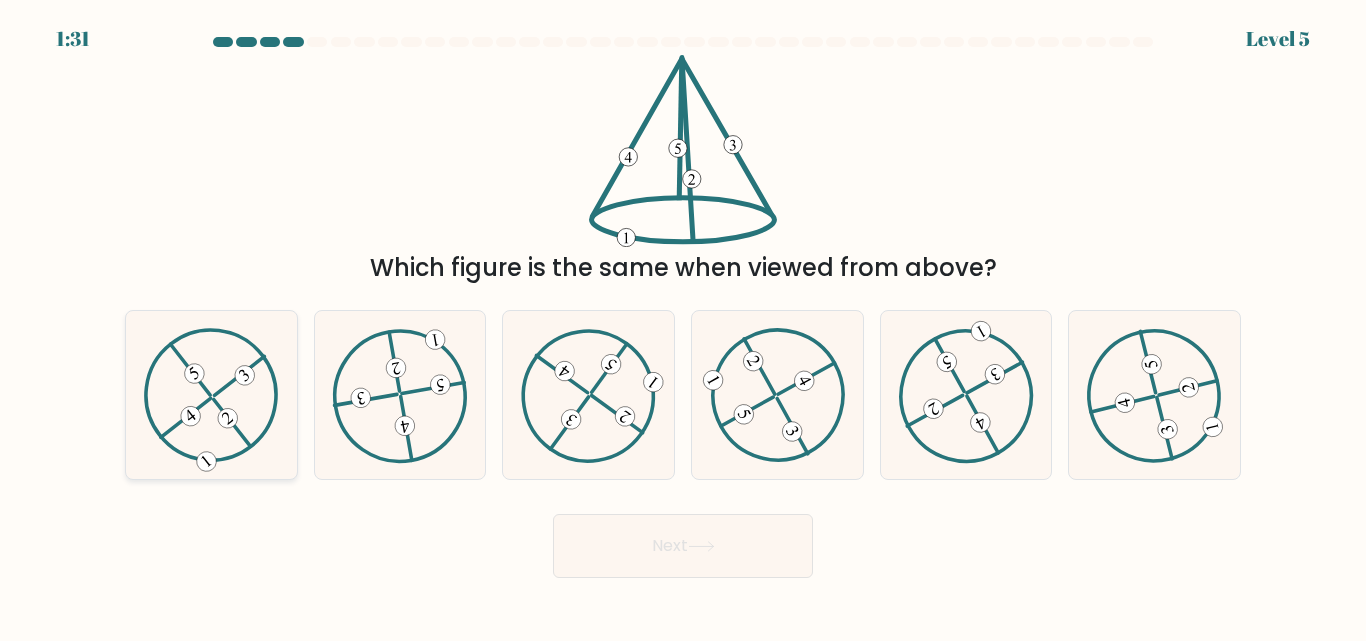 click at bounding box center (211, 395) 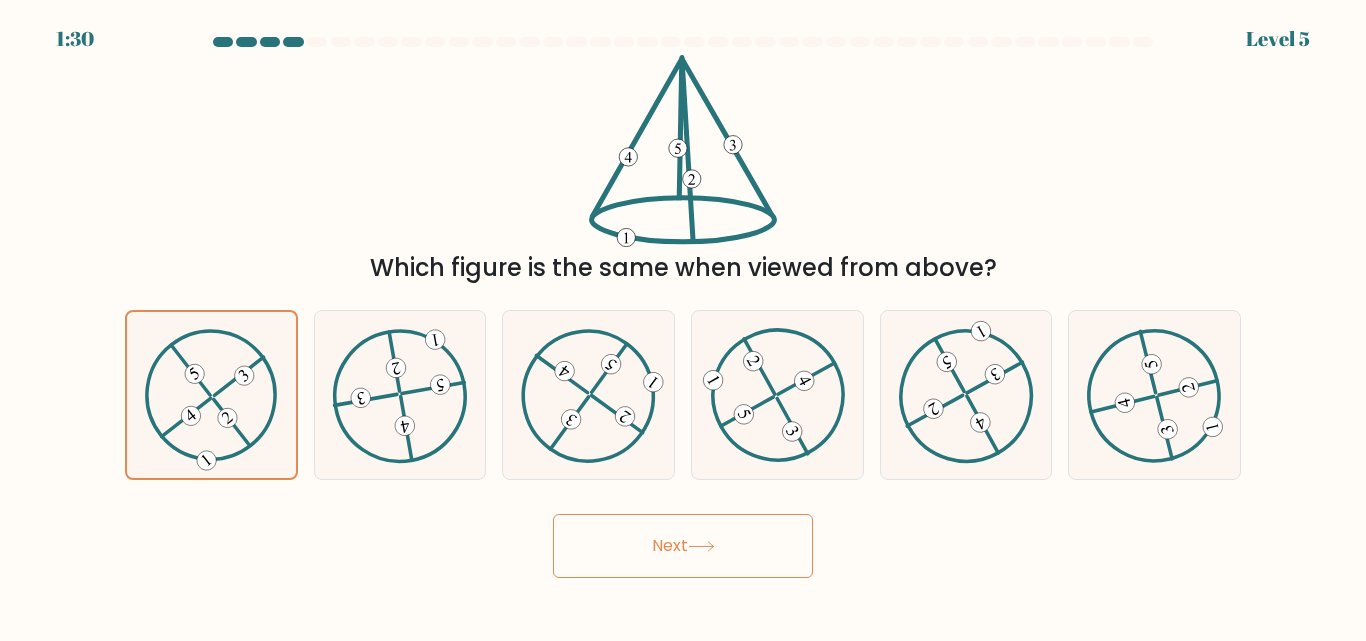 click on "Next" at bounding box center [683, 546] 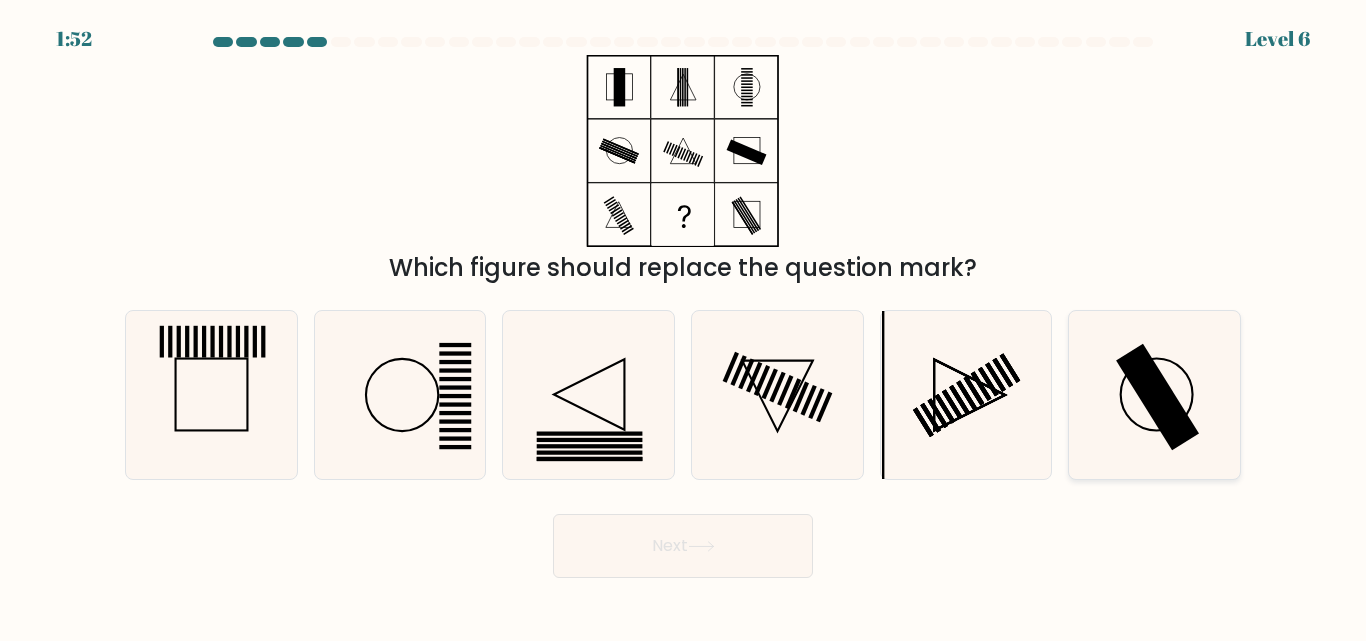 click at bounding box center (1154, 394) 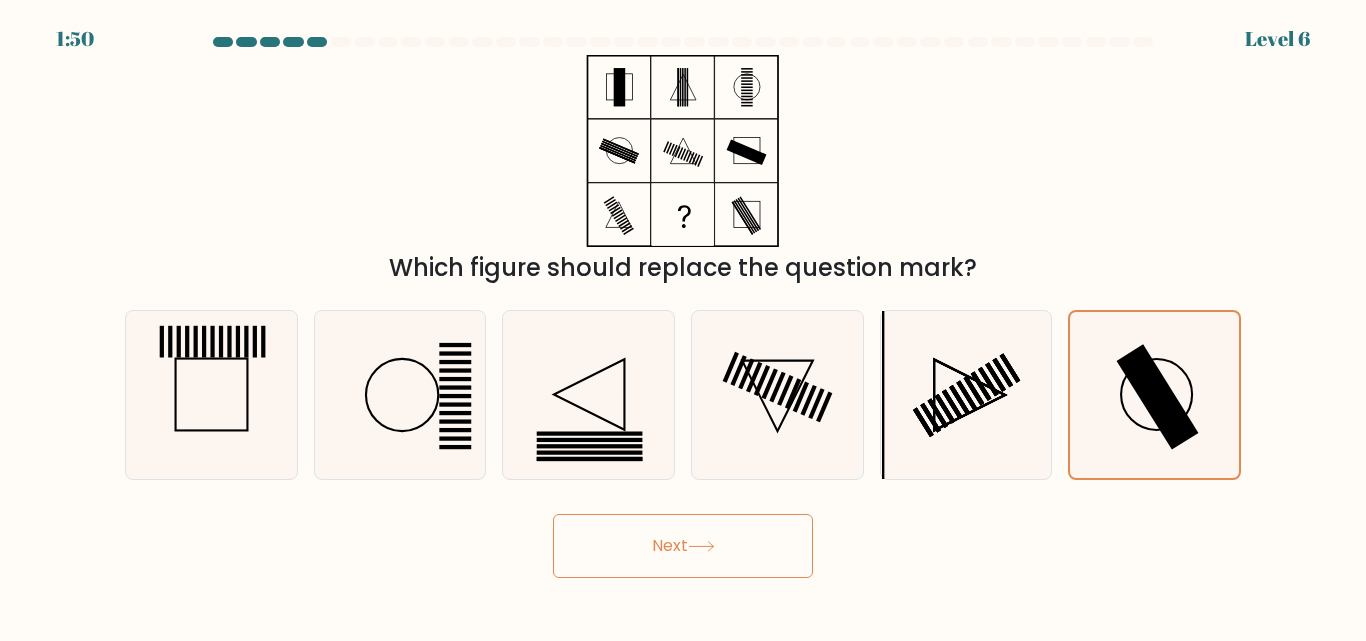 click on "Next" at bounding box center [683, 546] 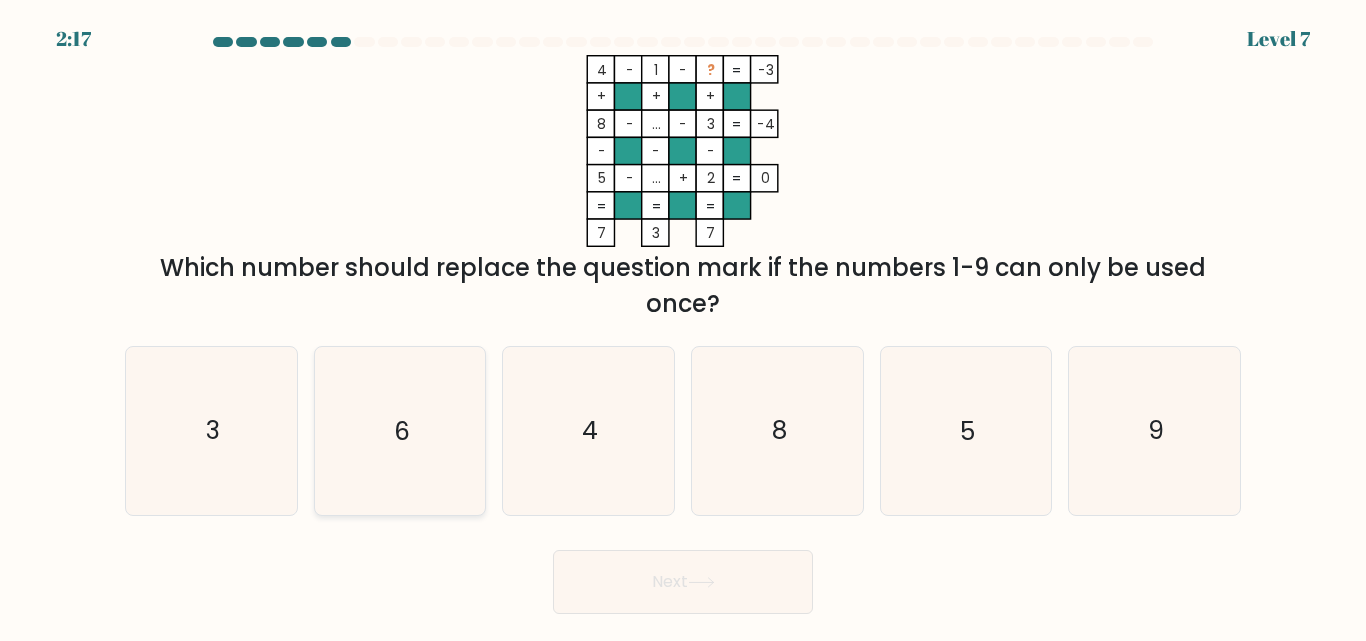click on "6" at bounding box center [399, 430] 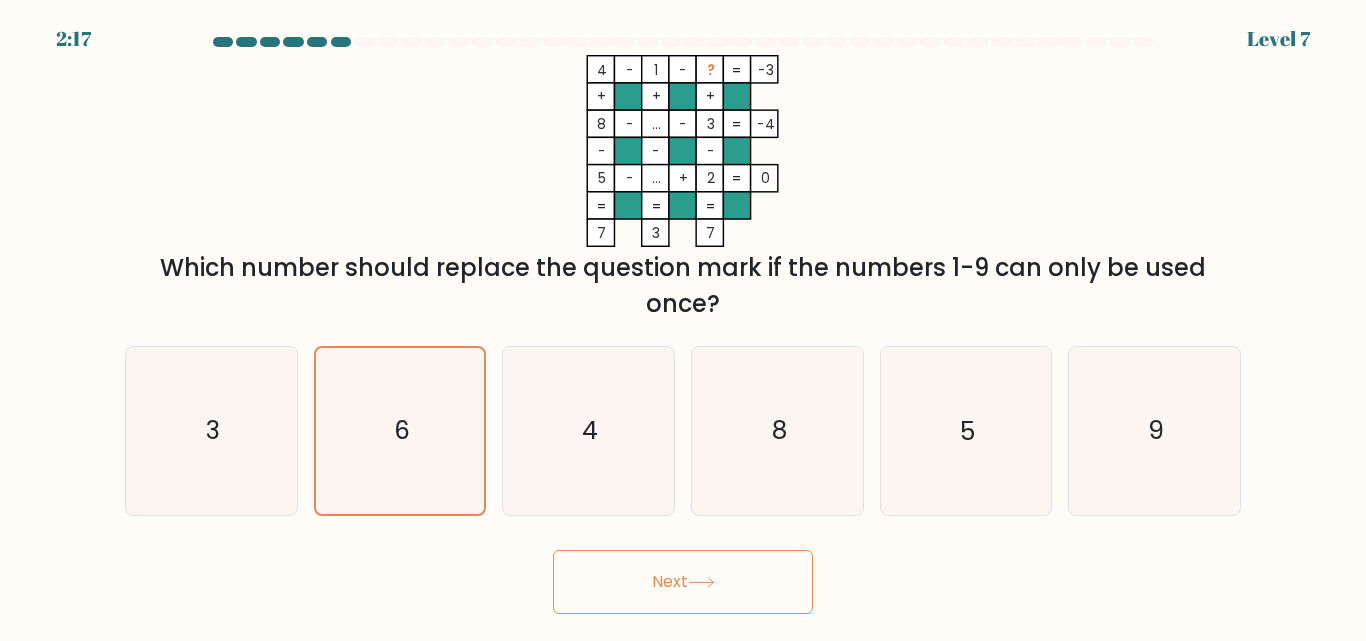 click on "Next" at bounding box center [683, 582] 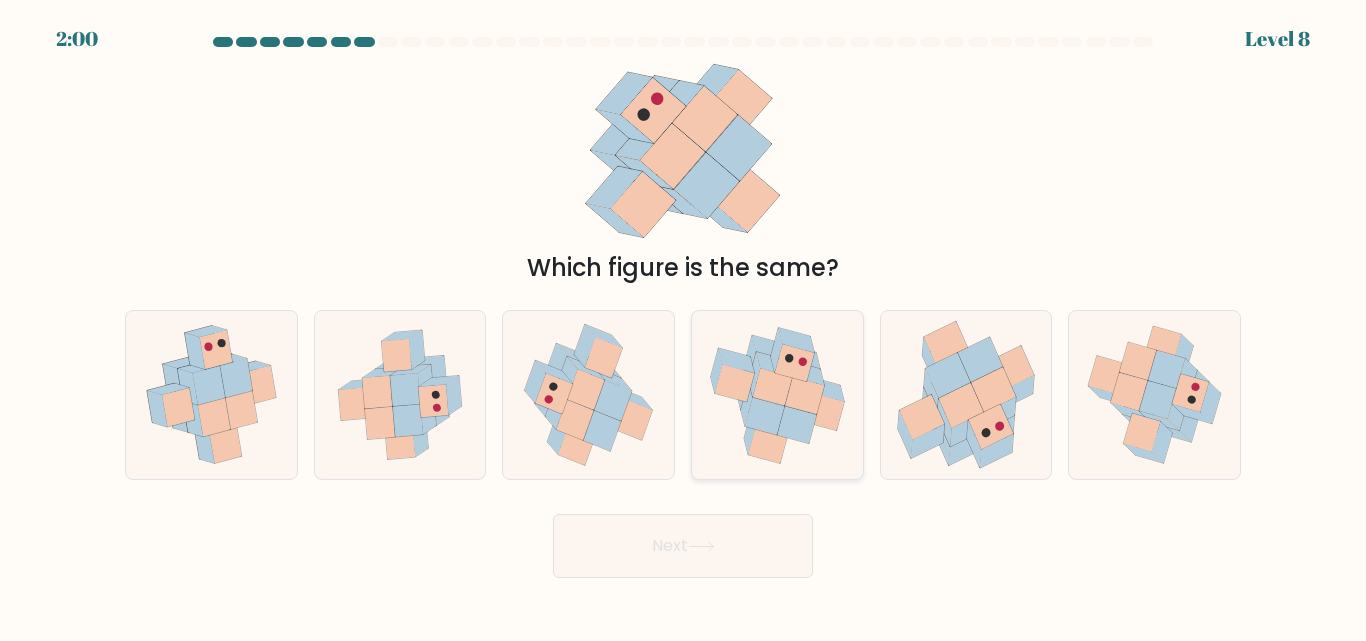 click at bounding box center (796, 424) 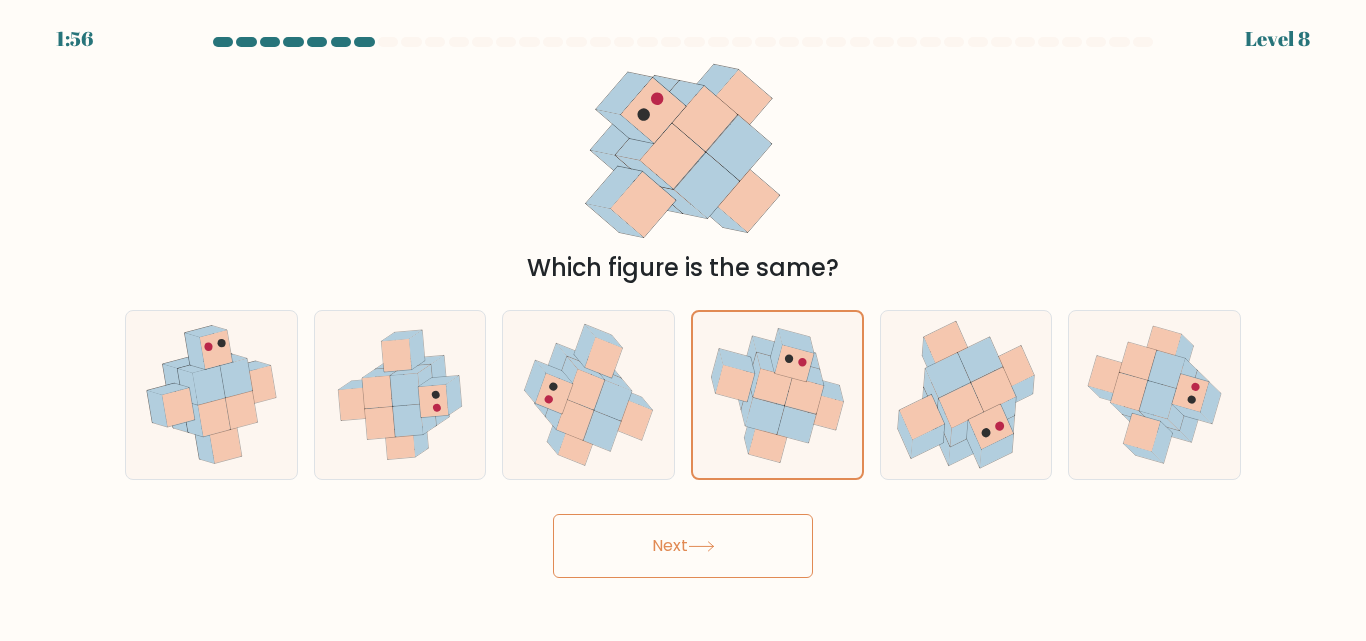 click on "Next" at bounding box center [683, 546] 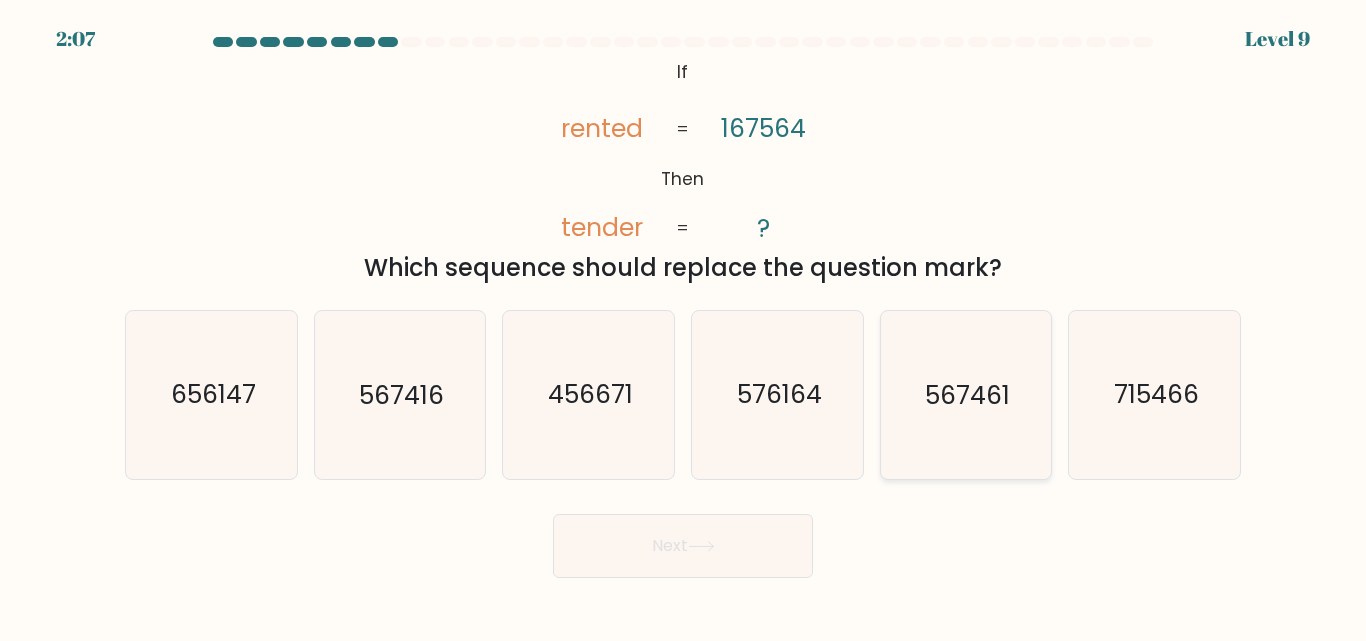 click on "567461" at bounding box center [965, 394] 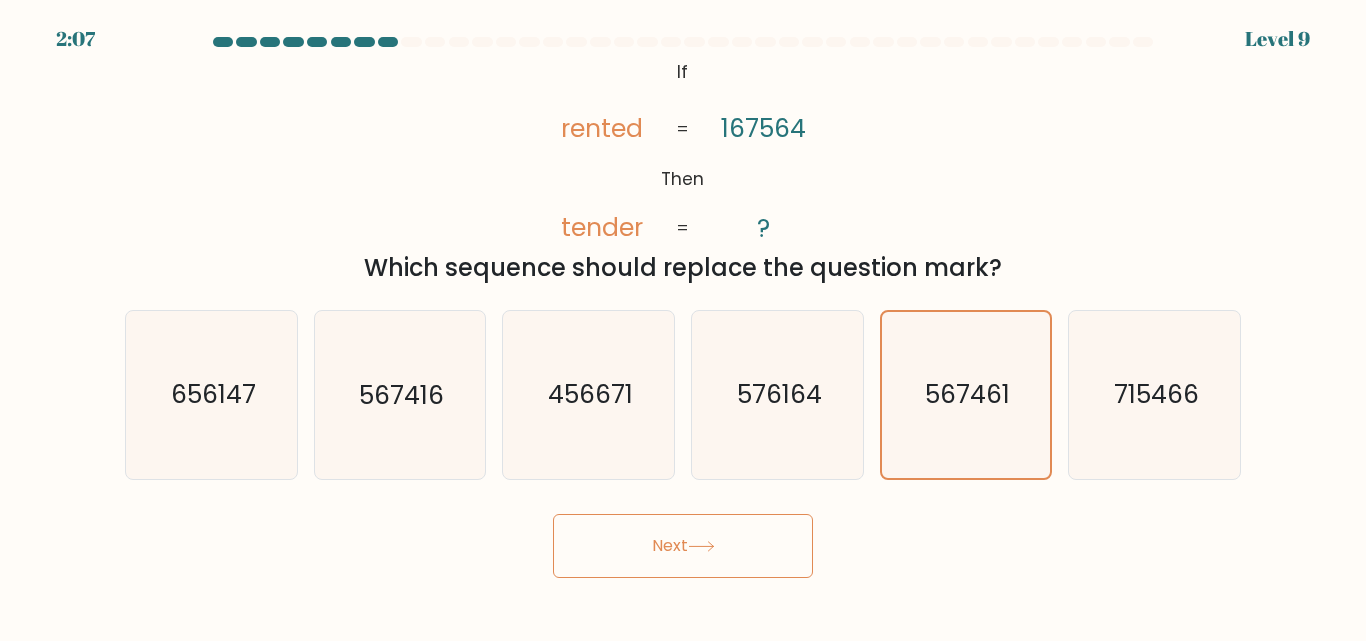 click on "Next" at bounding box center (683, 546) 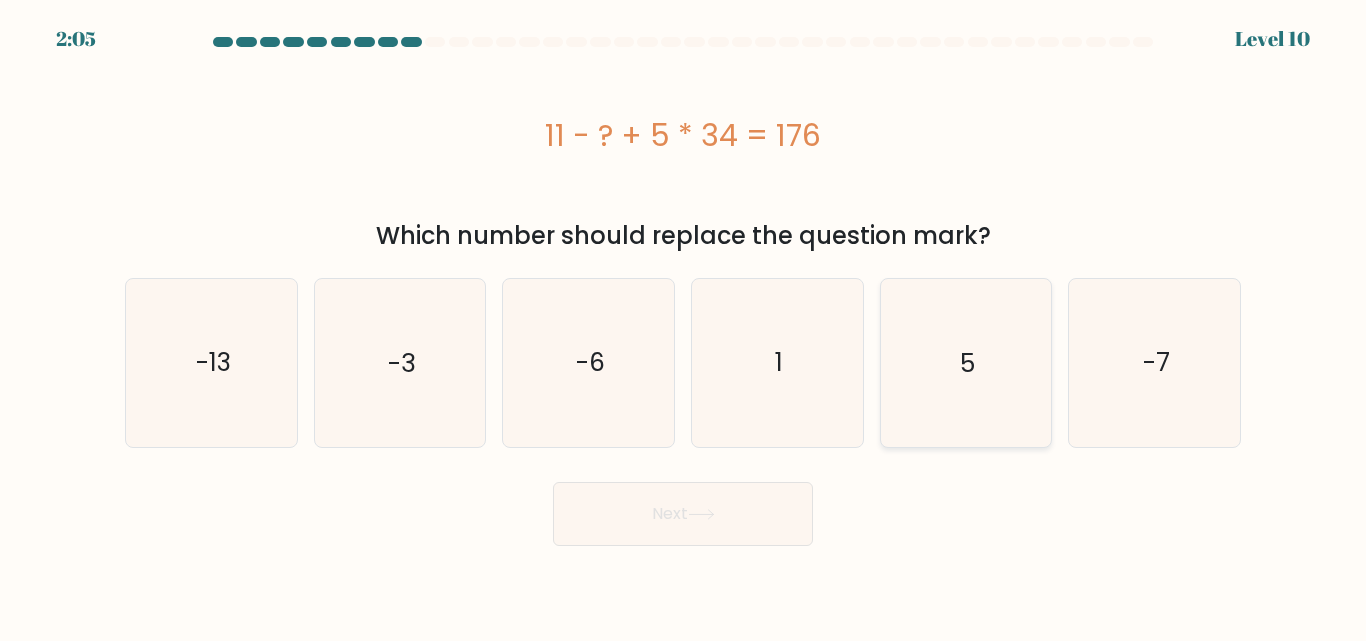 click on "5" at bounding box center [965, 362] 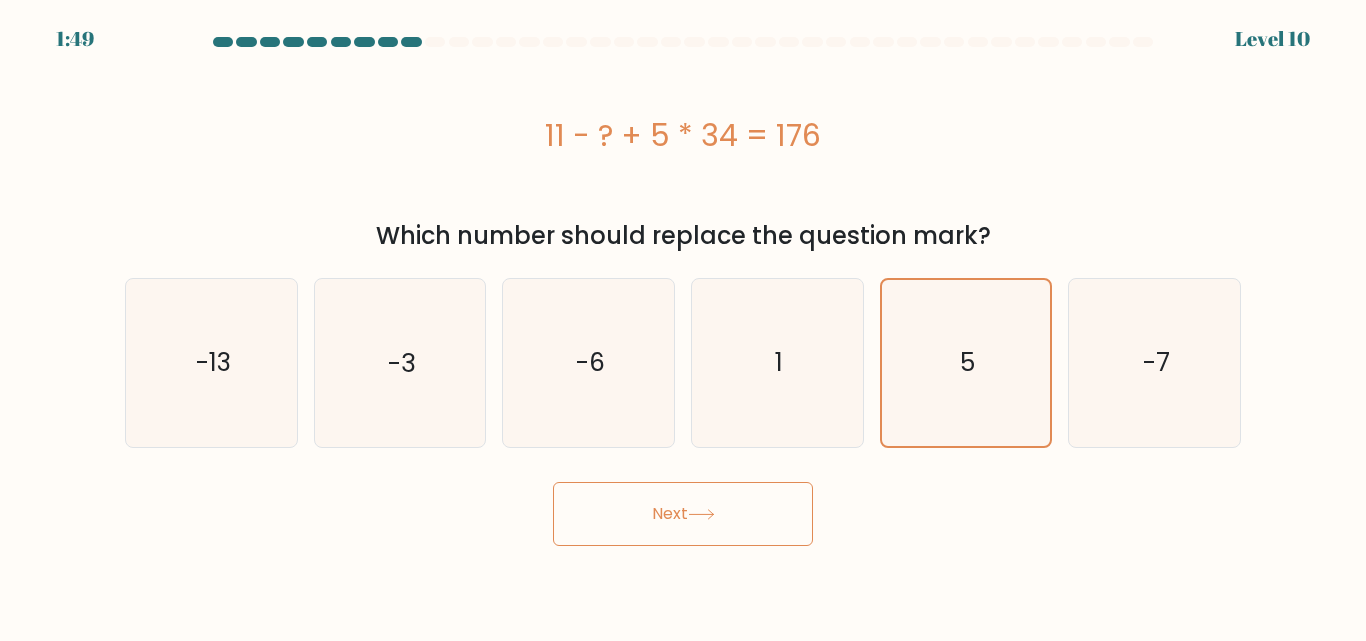 click on "Next" at bounding box center (683, 514) 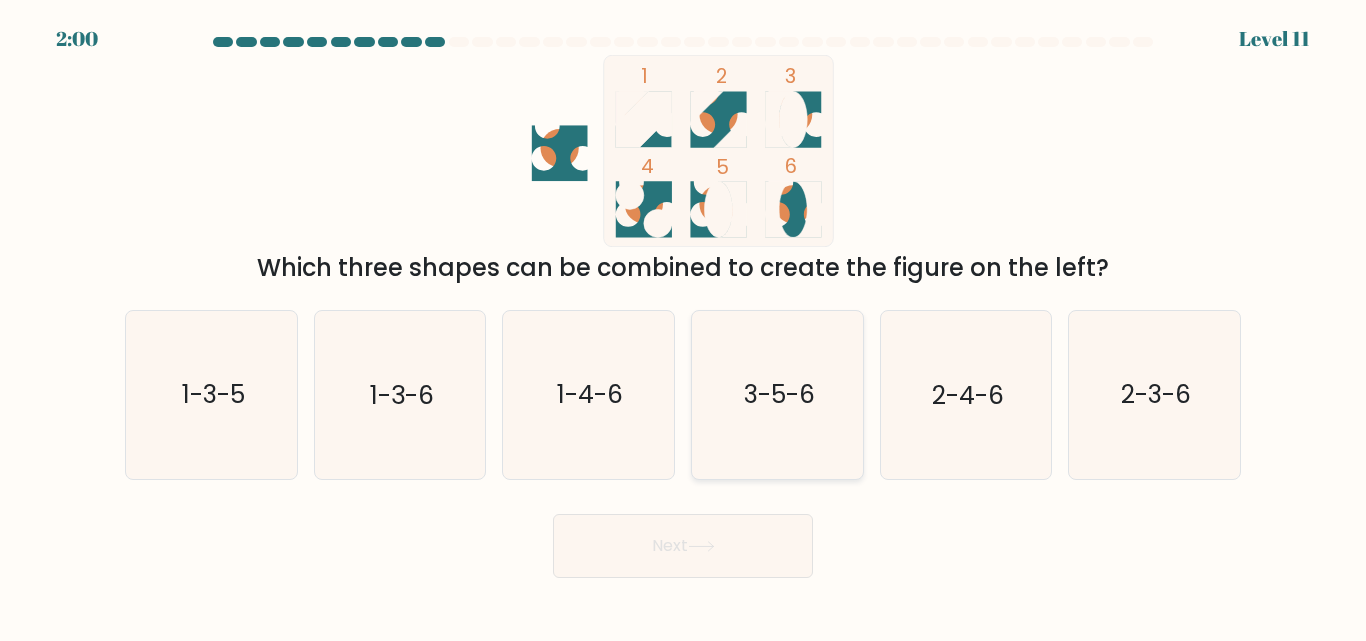 click on "3-5-6" at bounding box center (777, 394) 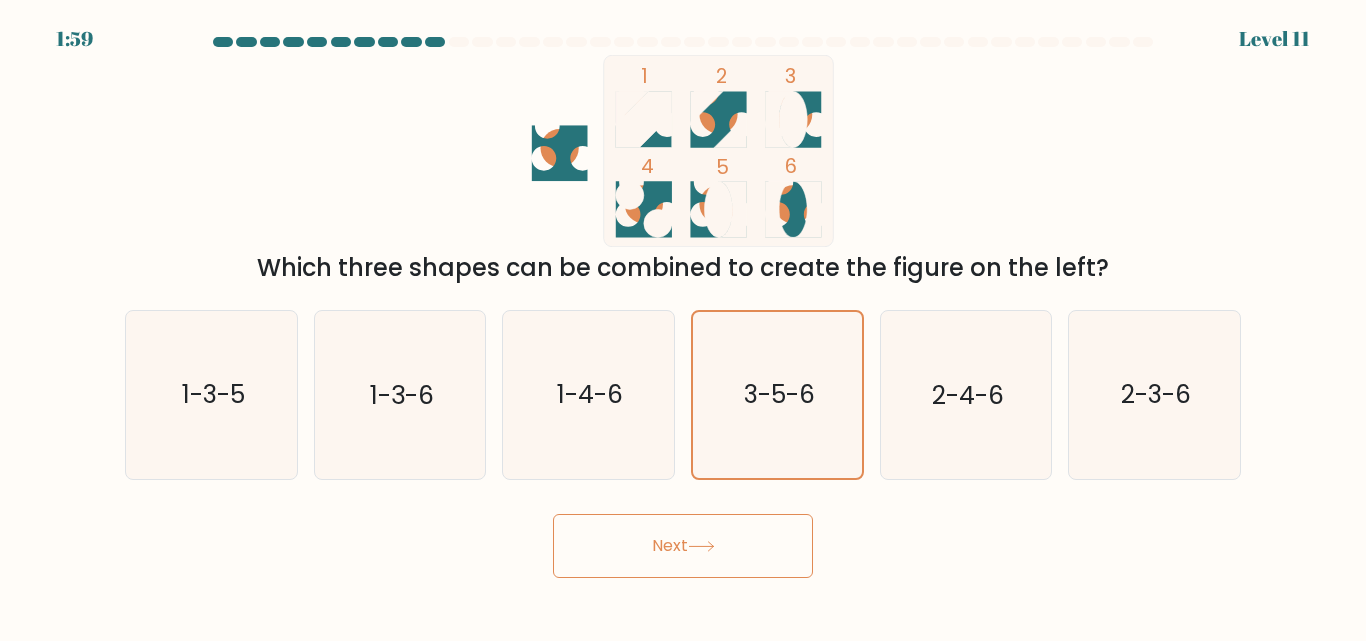 drag, startPoint x: 780, startPoint y: 531, endPoint x: 775, endPoint y: 519, distance: 13 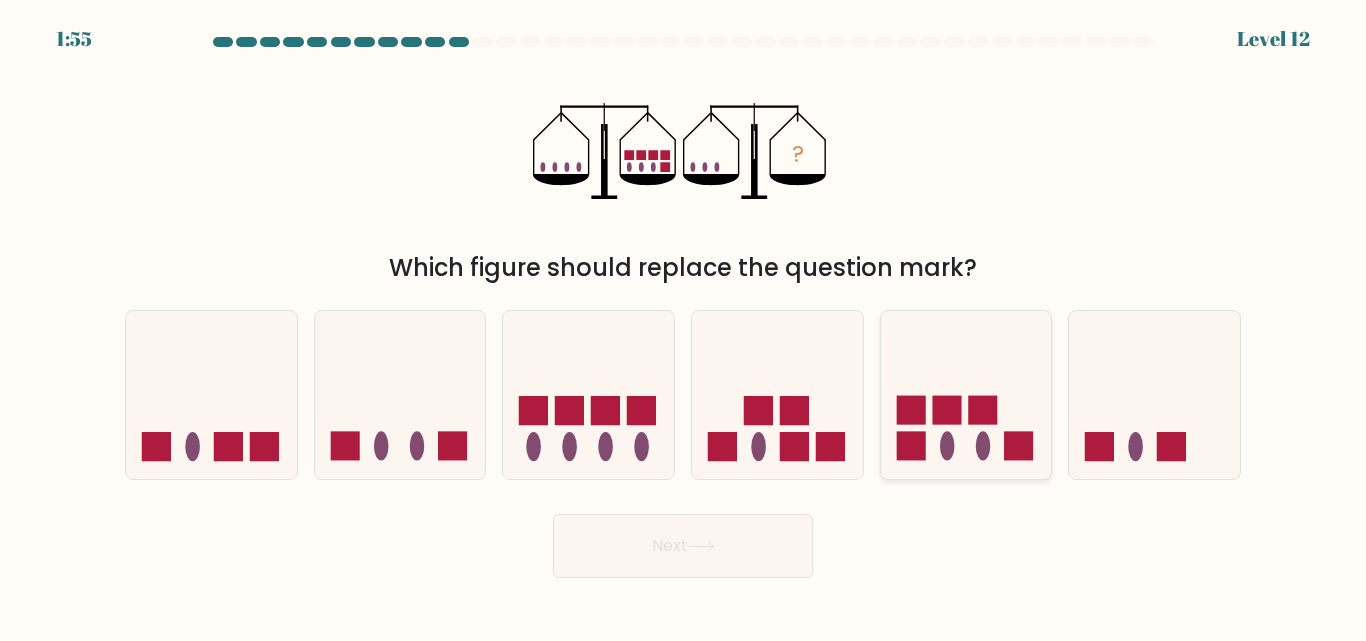 click at bounding box center (910, 446) 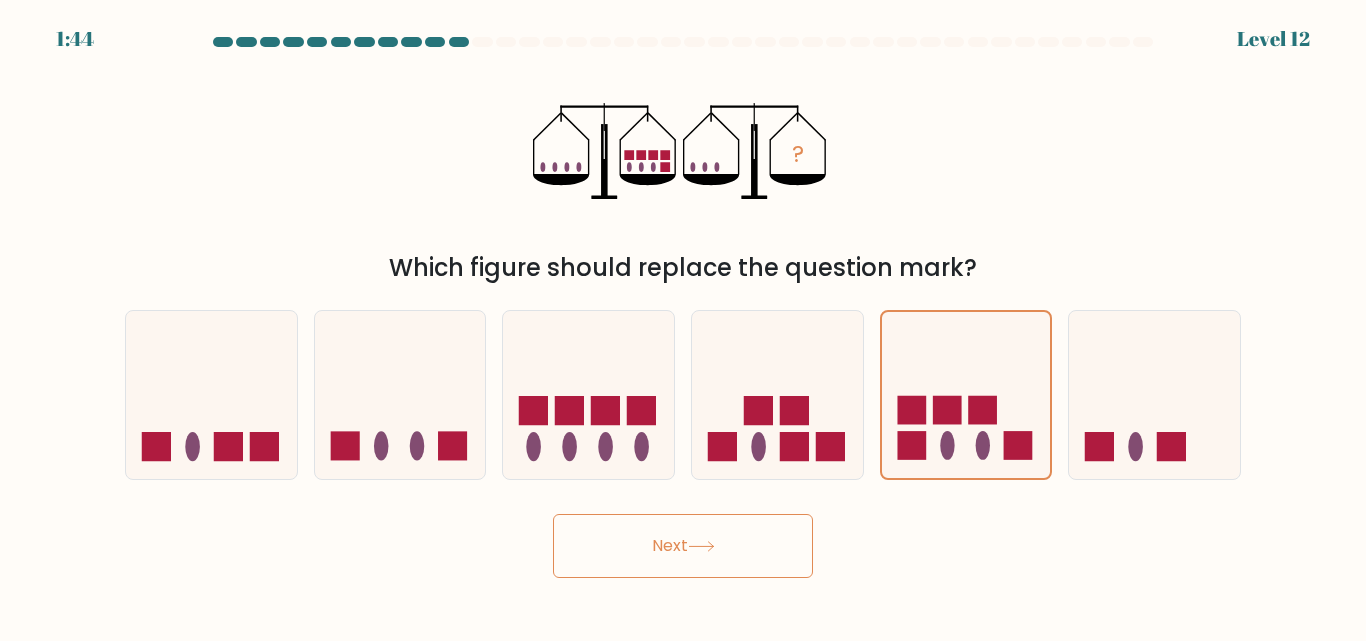 drag, startPoint x: 792, startPoint y: 538, endPoint x: 782, endPoint y: 533, distance: 11.18034 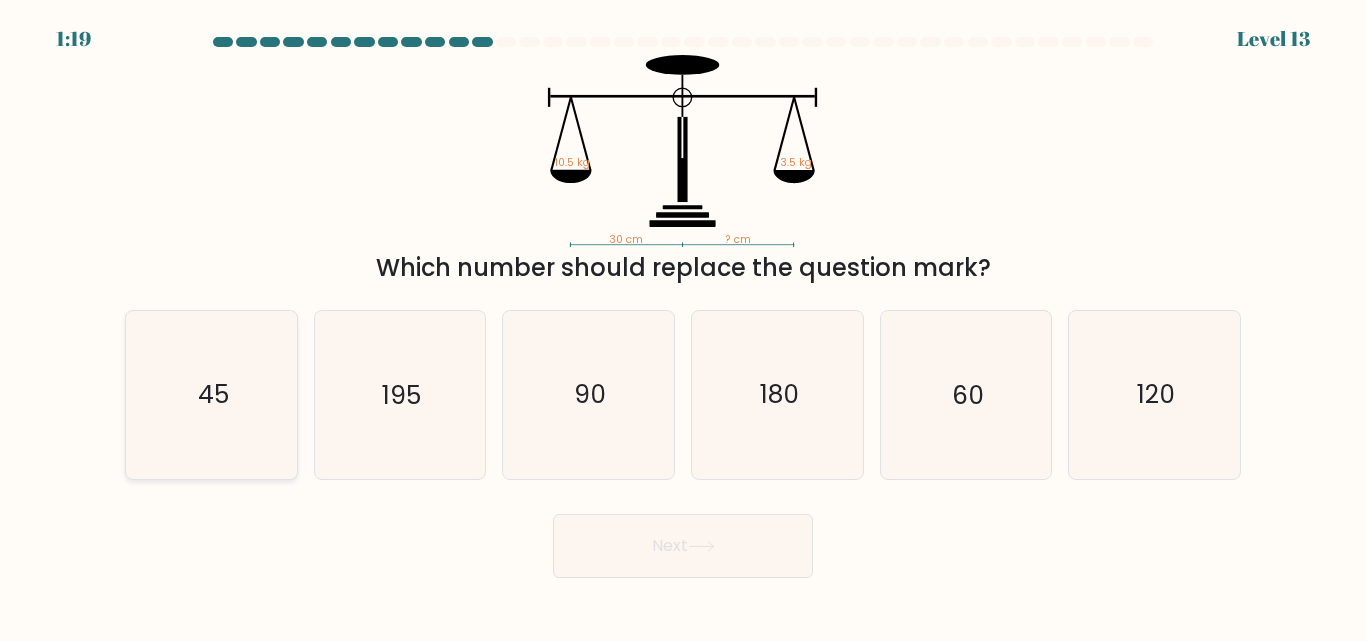click on "45" at bounding box center (211, 394) 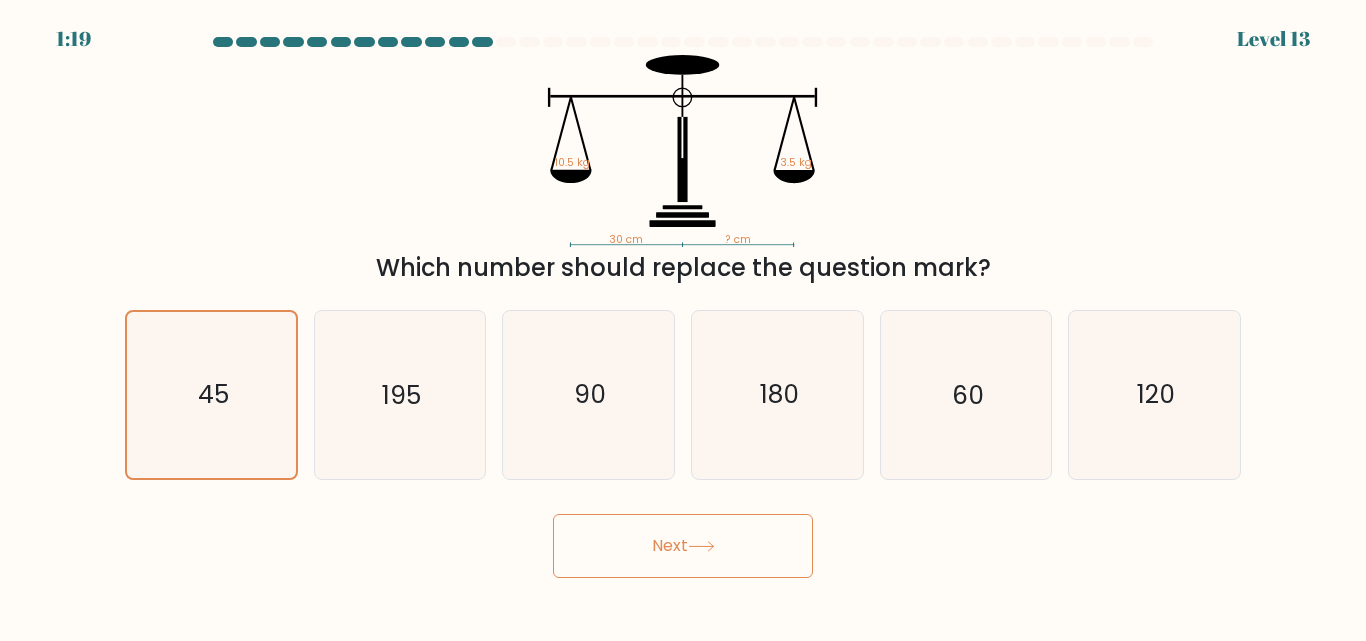 click on "Next" at bounding box center (683, 546) 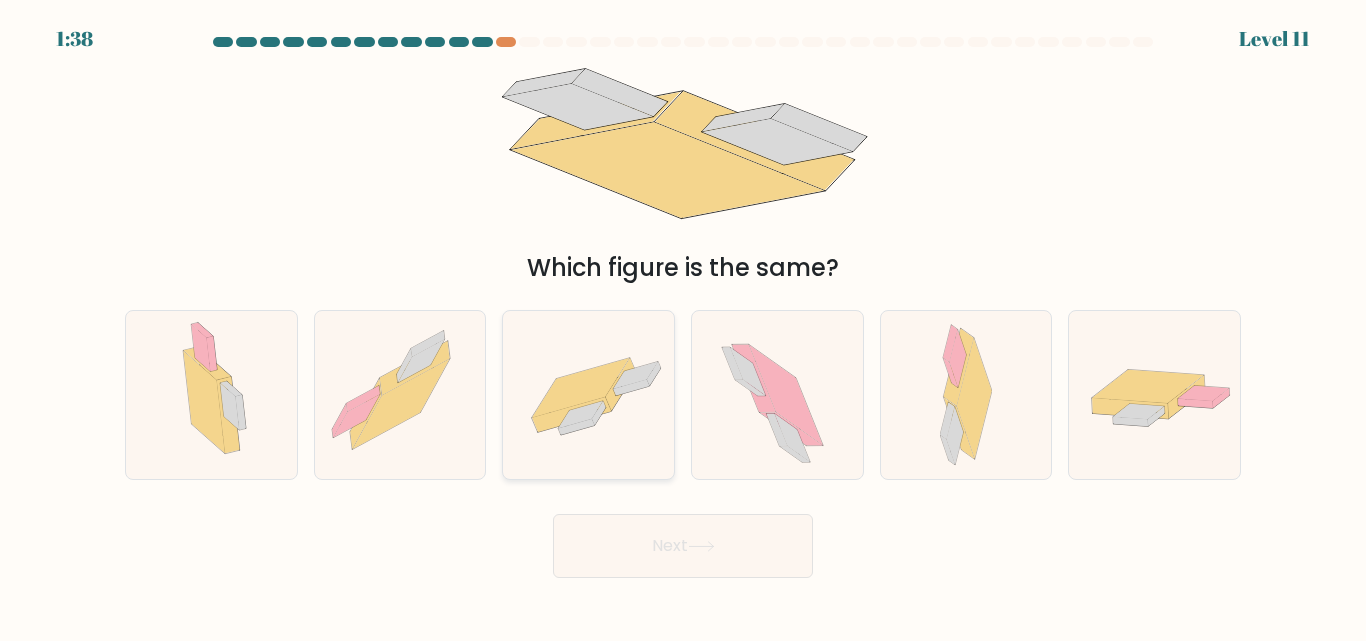 click at bounding box center [588, 395] 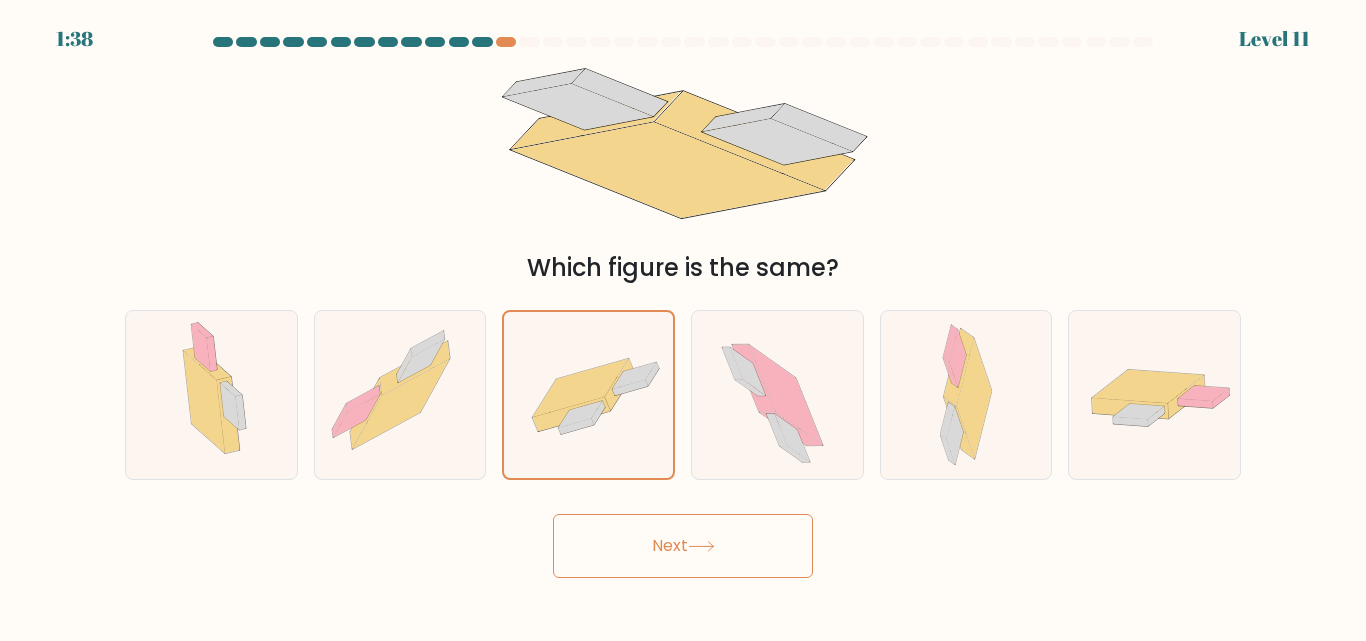 click on "Next" at bounding box center [683, 546] 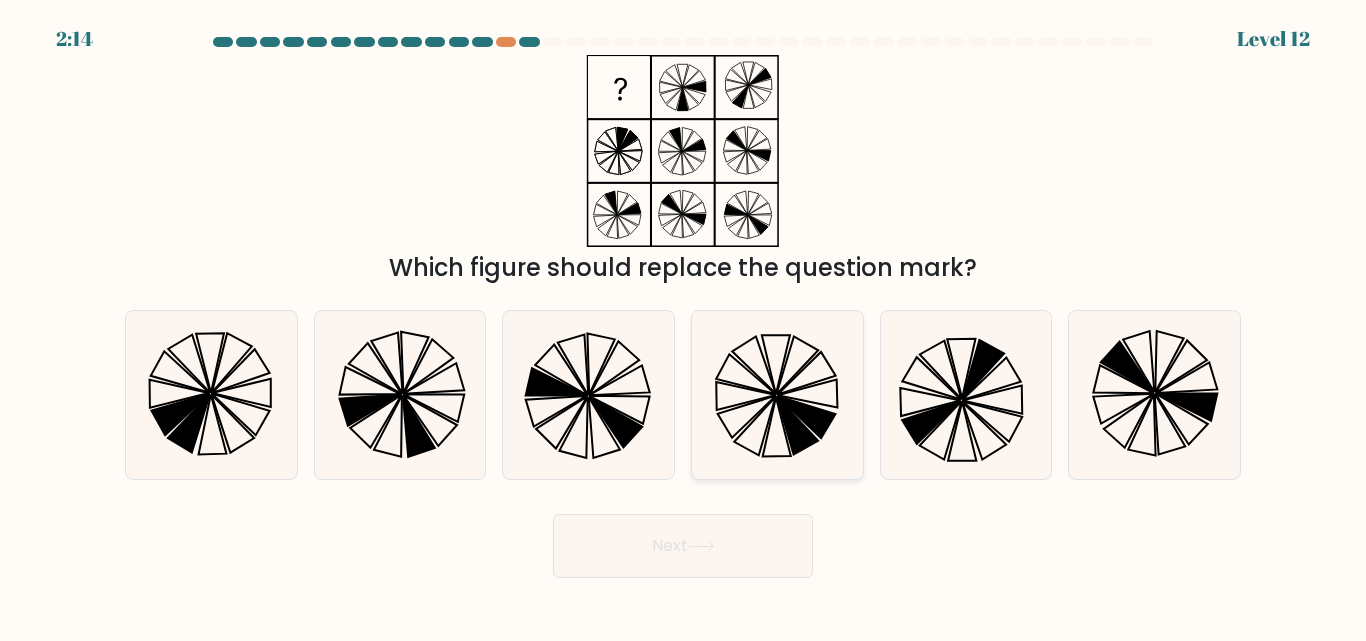 click at bounding box center [777, 394] 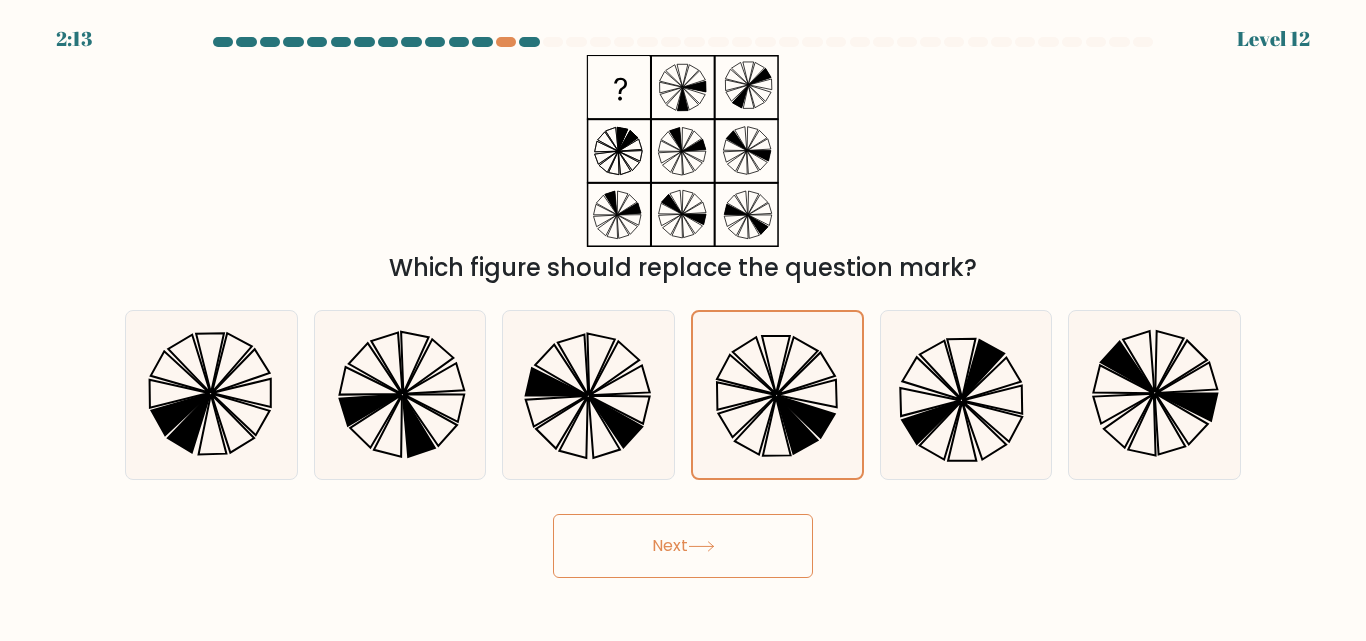 click at bounding box center (701, 546) 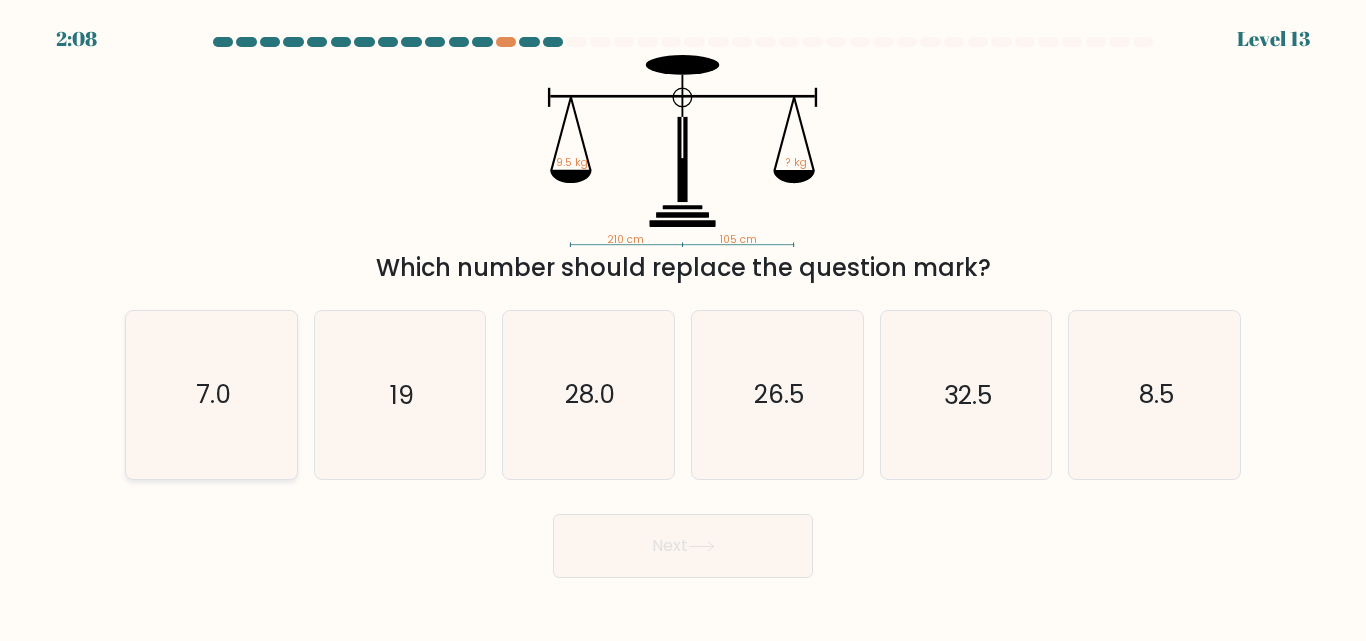 click on "7.0" at bounding box center [211, 394] 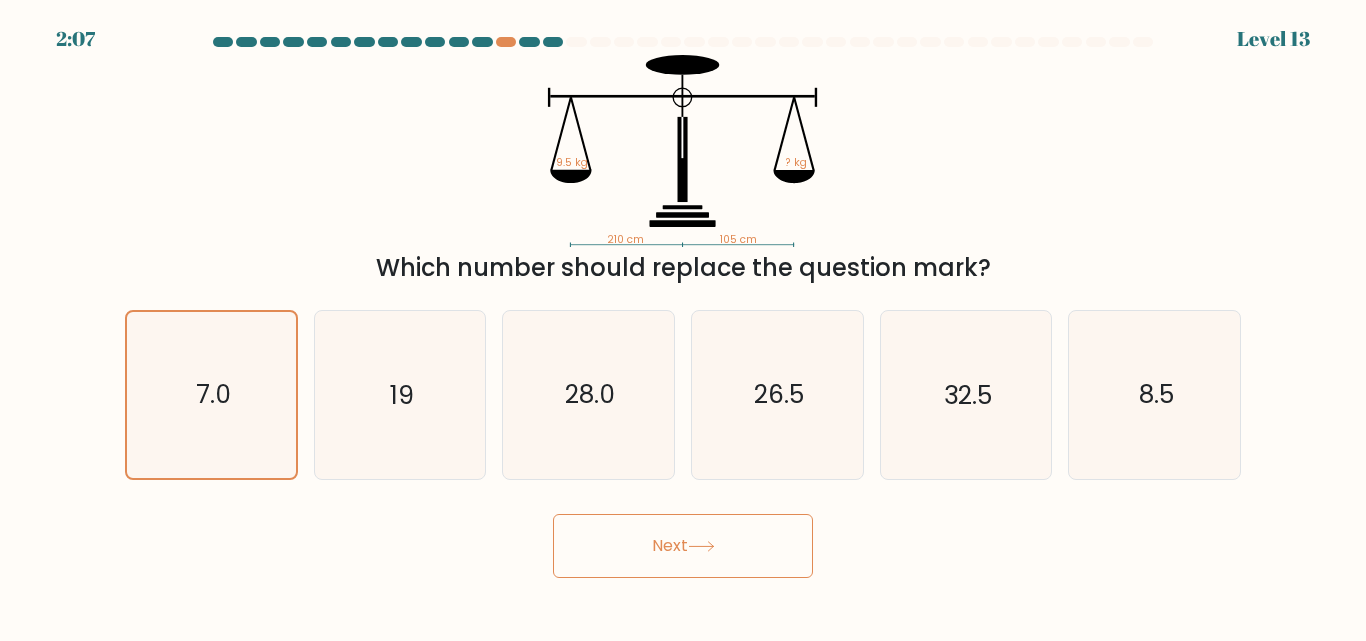 click at bounding box center (701, 546) 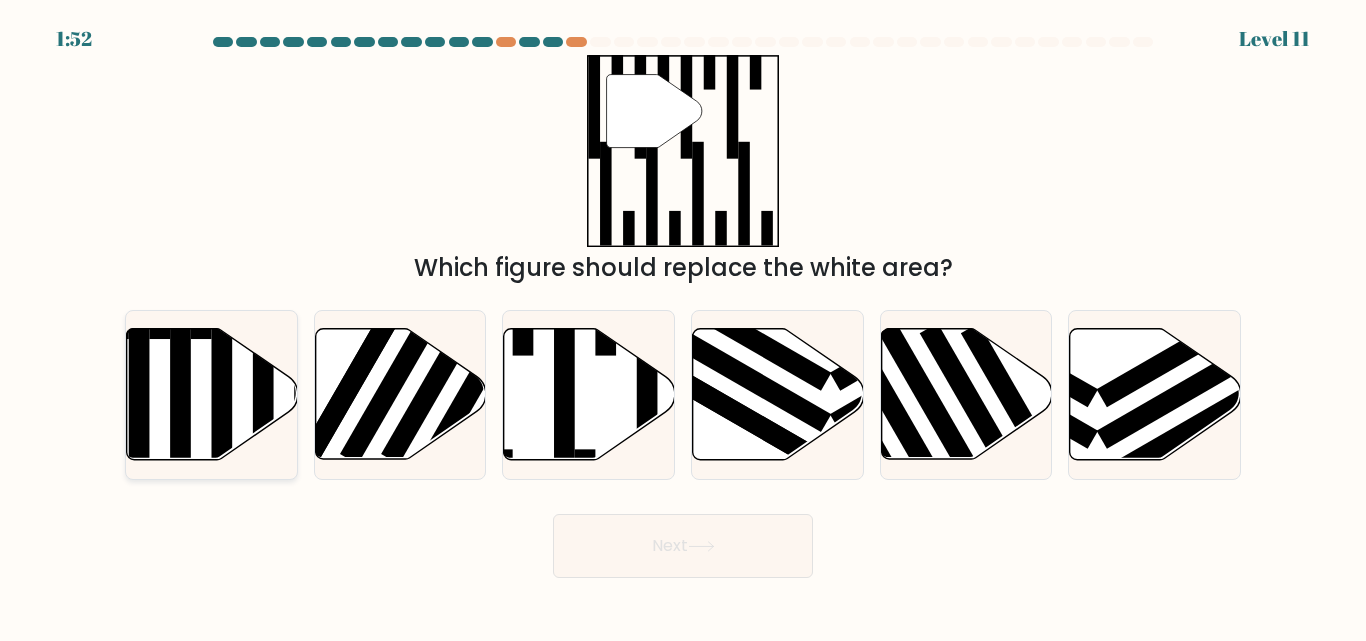 drag, startPoint x: 261, startPoint y: 396, endPoint x: 296, endPoint y: 408, distance: 37 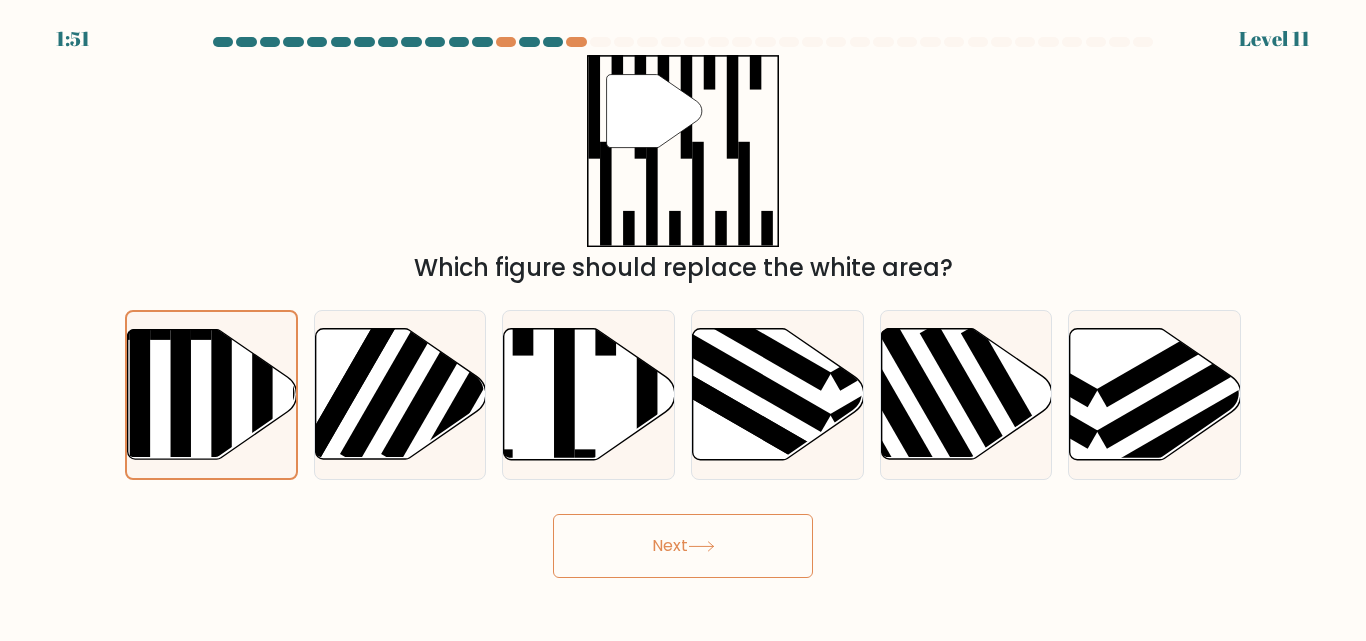 click on "Next" at bounding box center (683, 546) 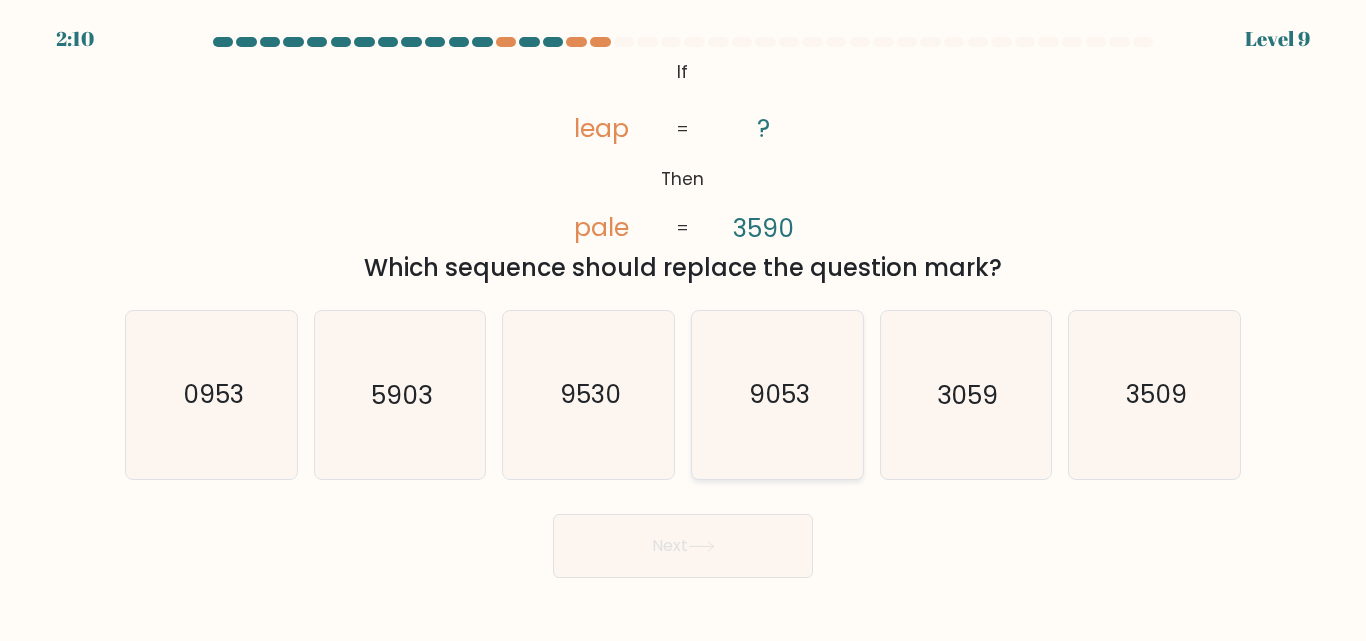 click on "9053" at bounding box center (777, 394) 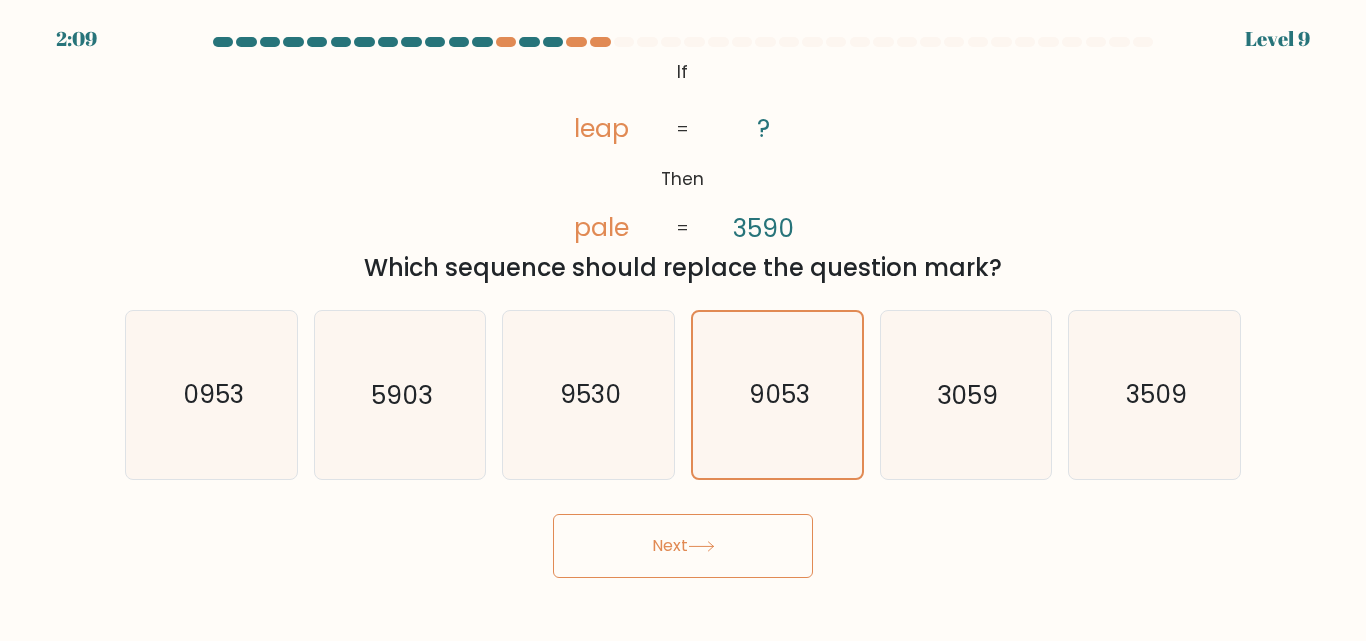 click on "Next" at bounding box center [683, 546] 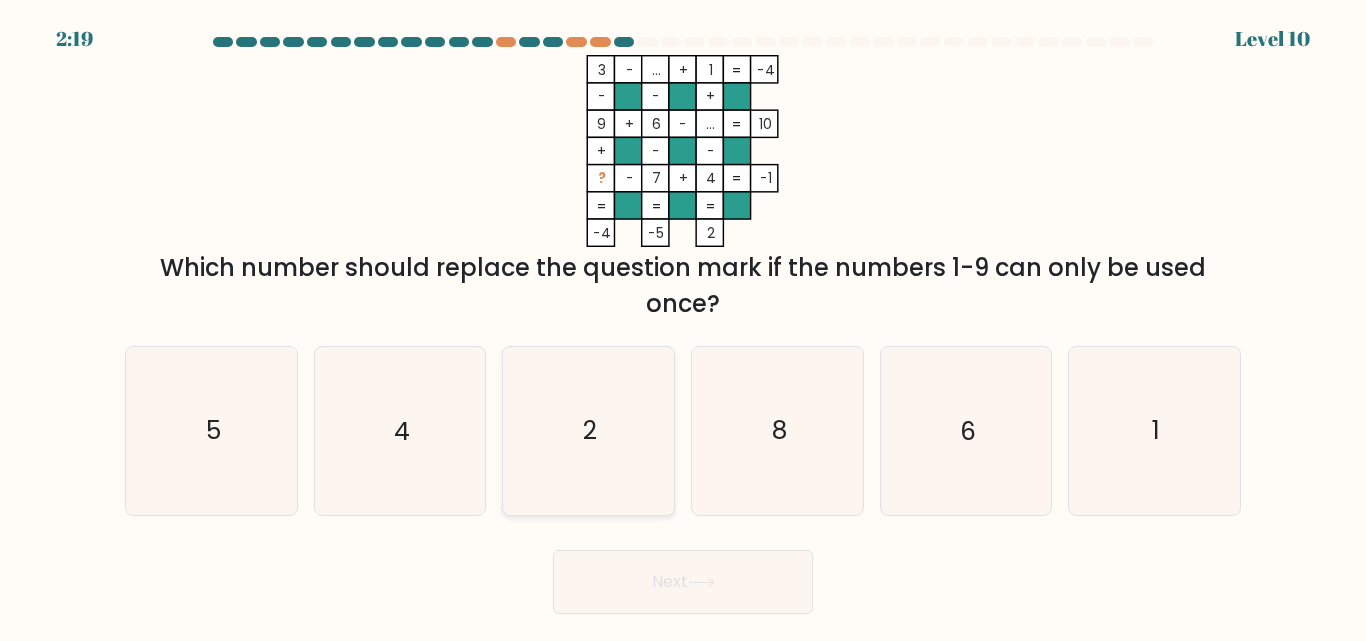drag, startPoint x: 448, startPoint y: 399, endPoint x: 553, endPoint y: 417, distance: 106.531685 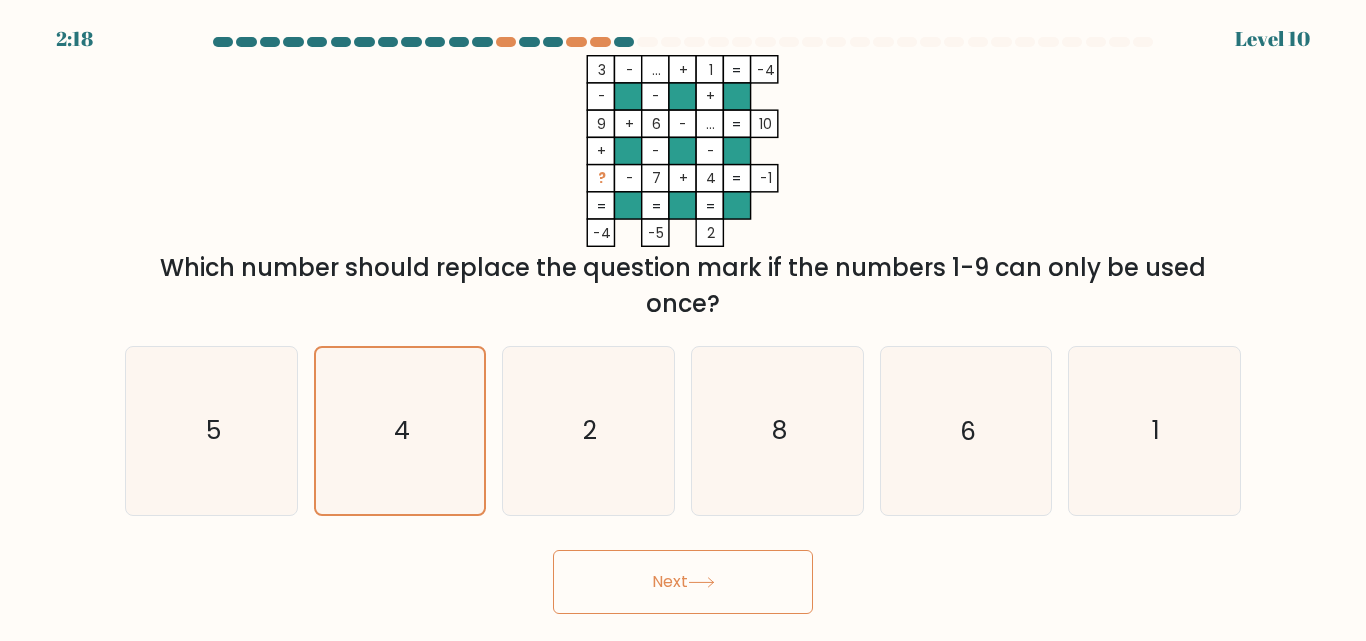 drag, startPoint x: 650, startPoint y: 602, endPoint x: 635, endPoint y: 566, distance: 39 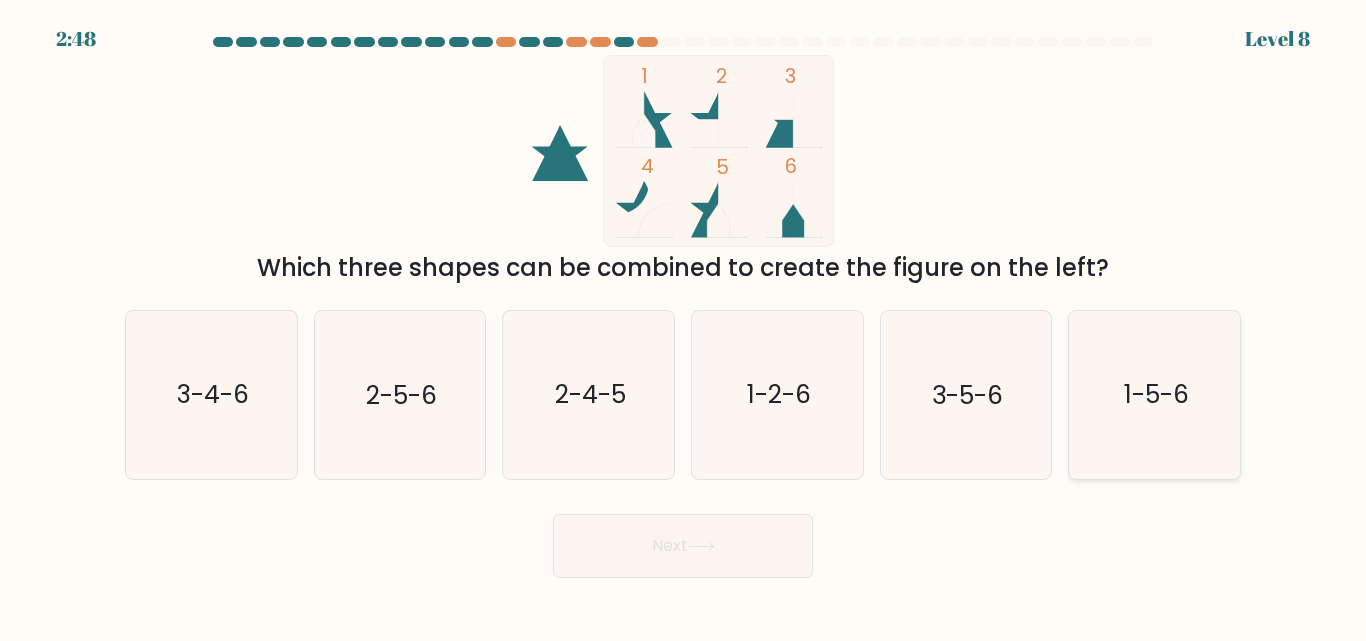 click on "1-5-6" at bounding box center (1156, 395) 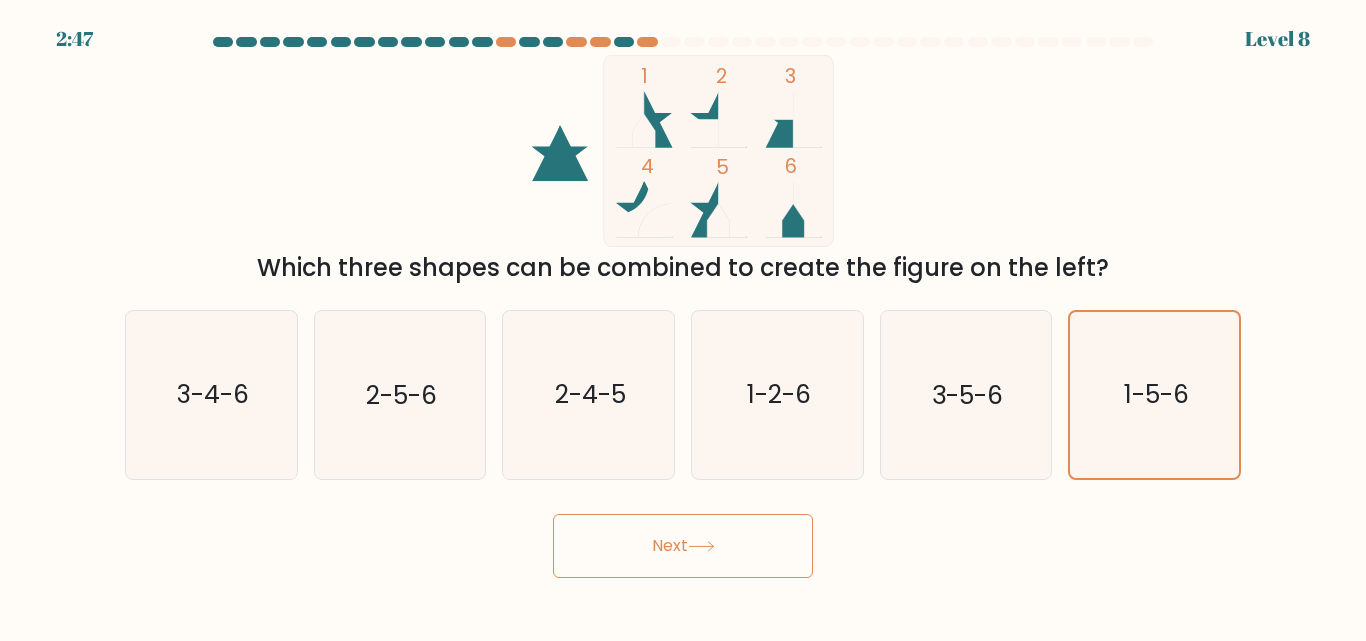 click on "Next" at bounding box center (683, 546) 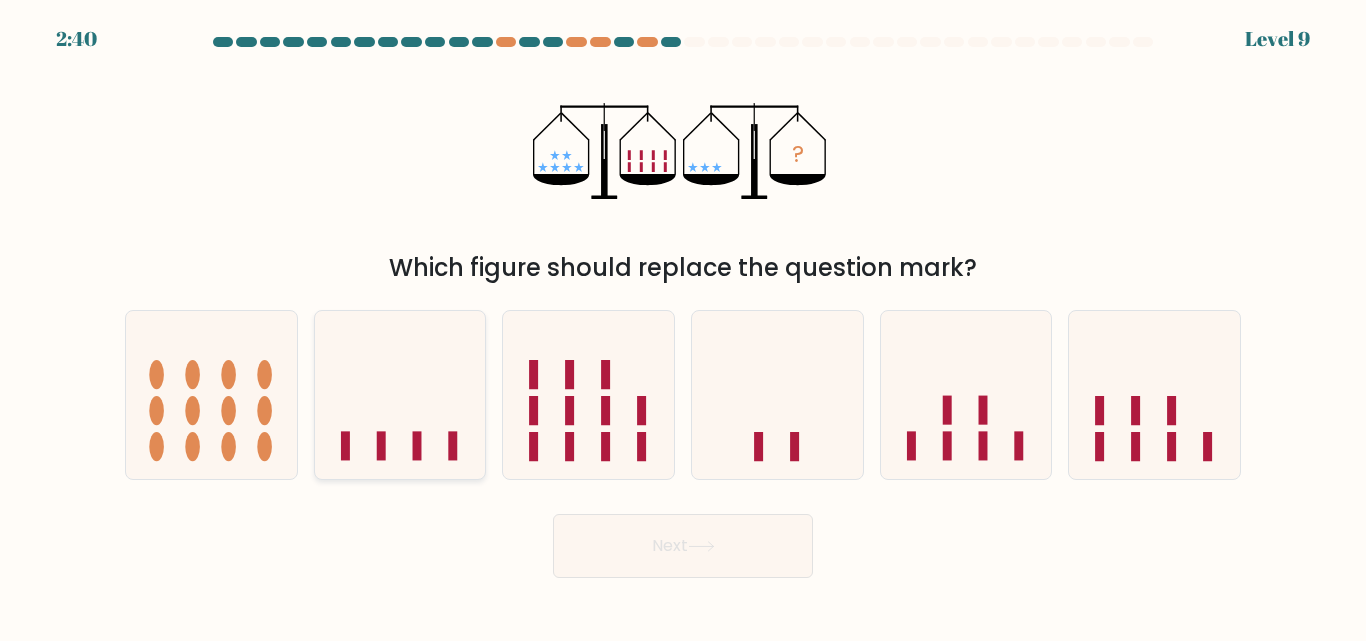 click at bounding box center (400, 394) 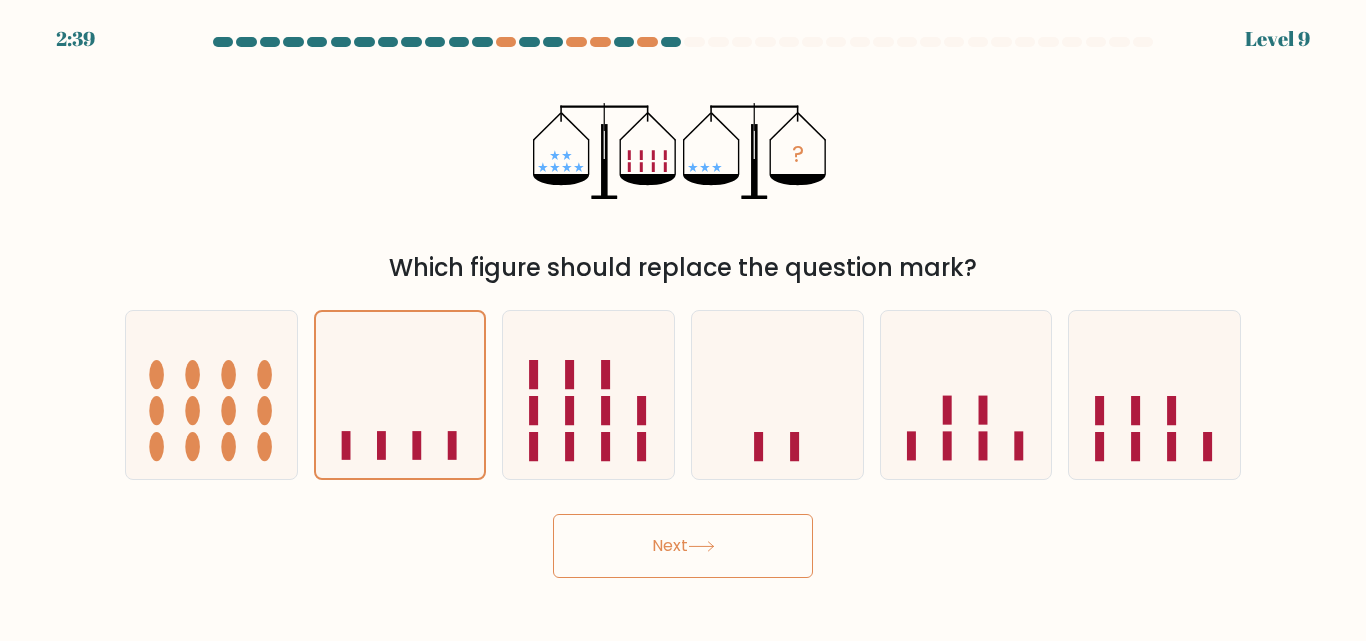 click on "Next" at bounding box center [683, 546] 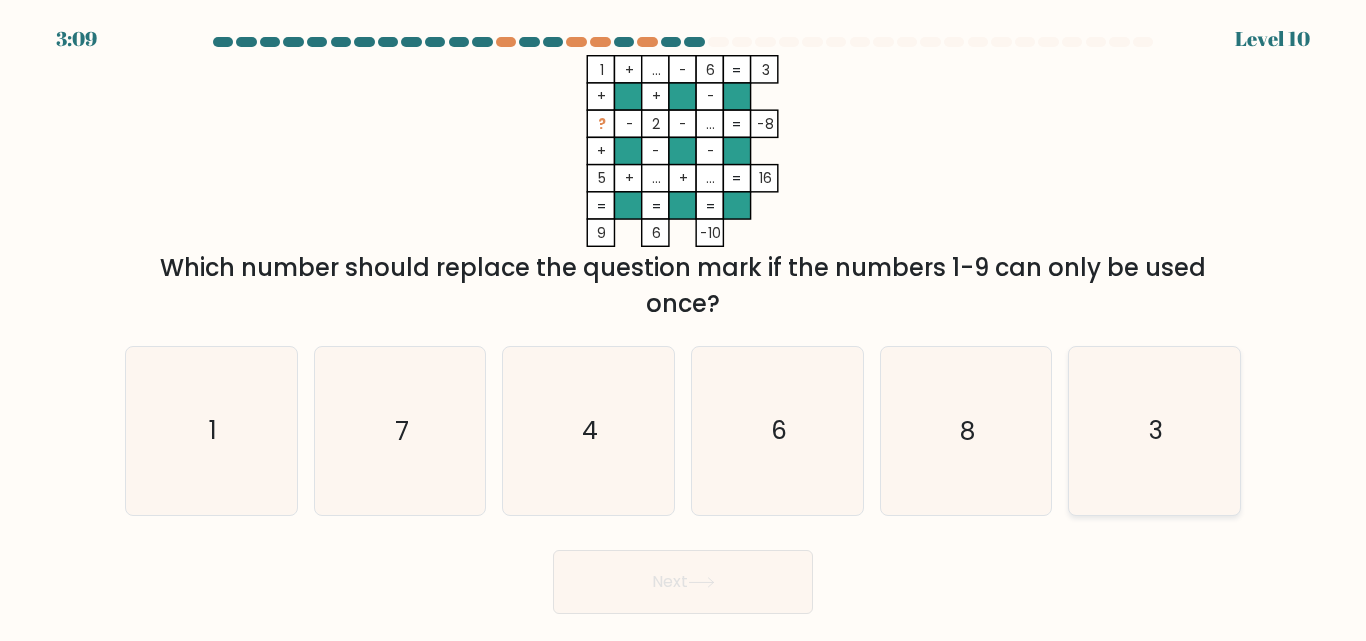 click on "3" at bounding box center [1154, 430] 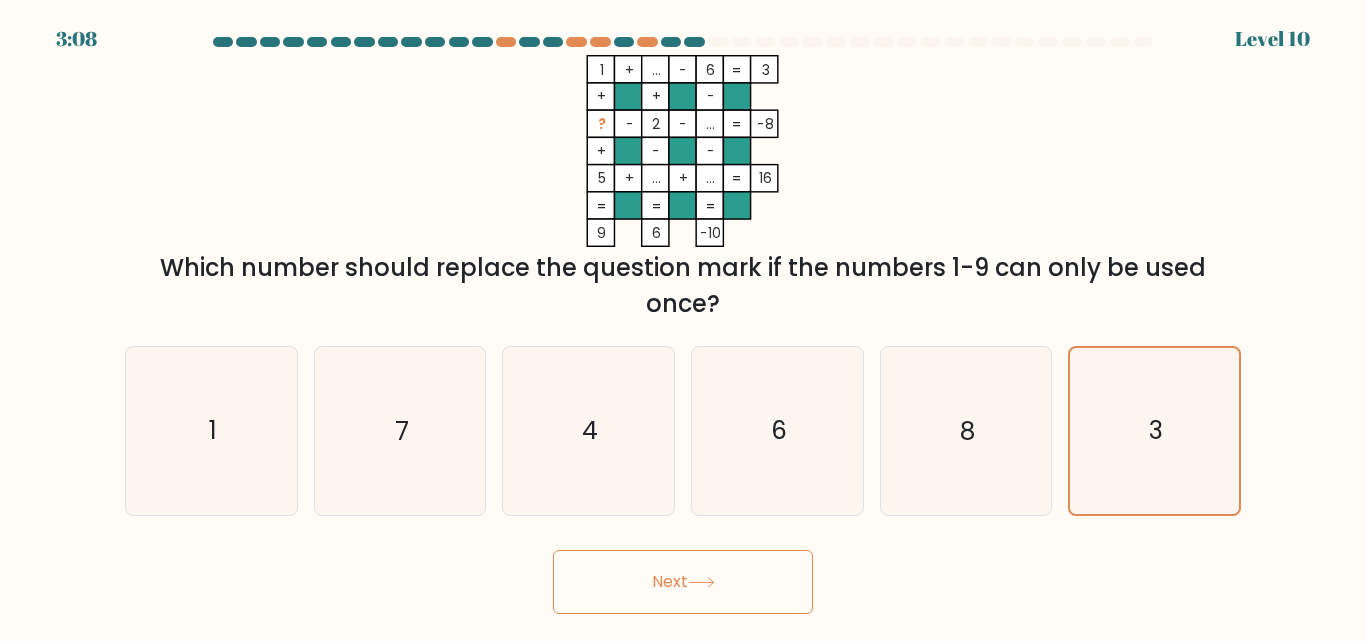 click on "Next" at bounding box center [683, 582] 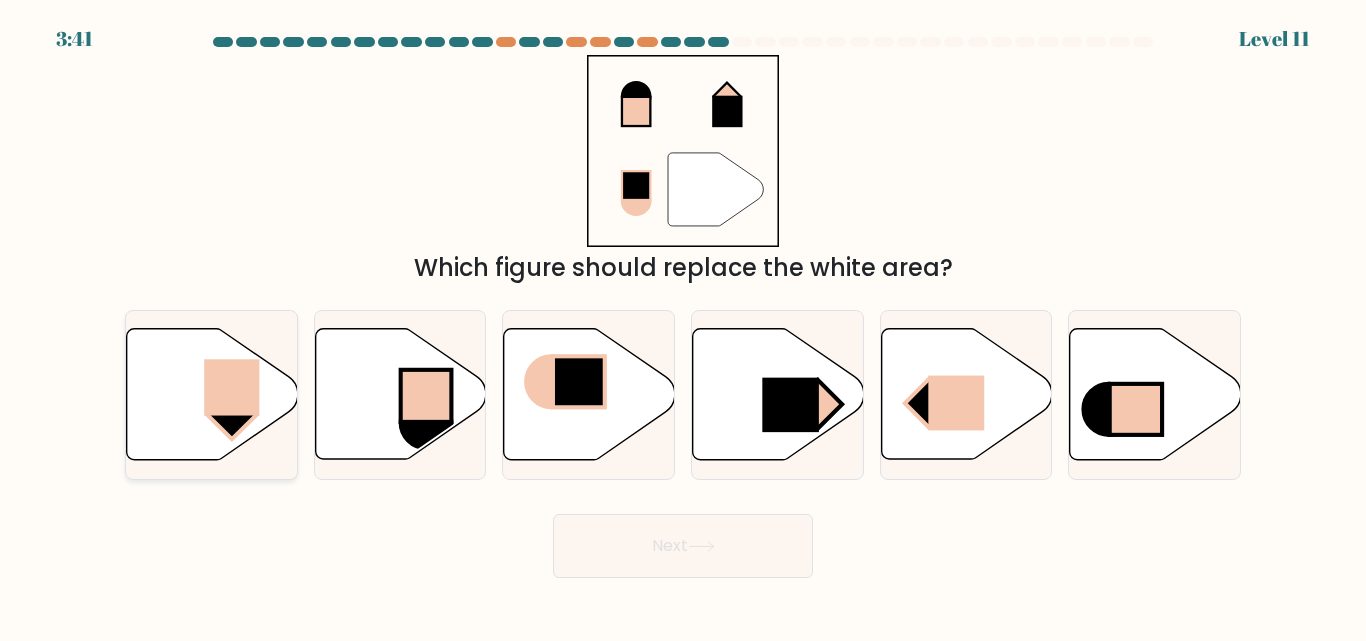 drag, startPoint x: 249, startPoint y: 397, endPoint x: 265, endPoint y: 421, distance: 28.84441 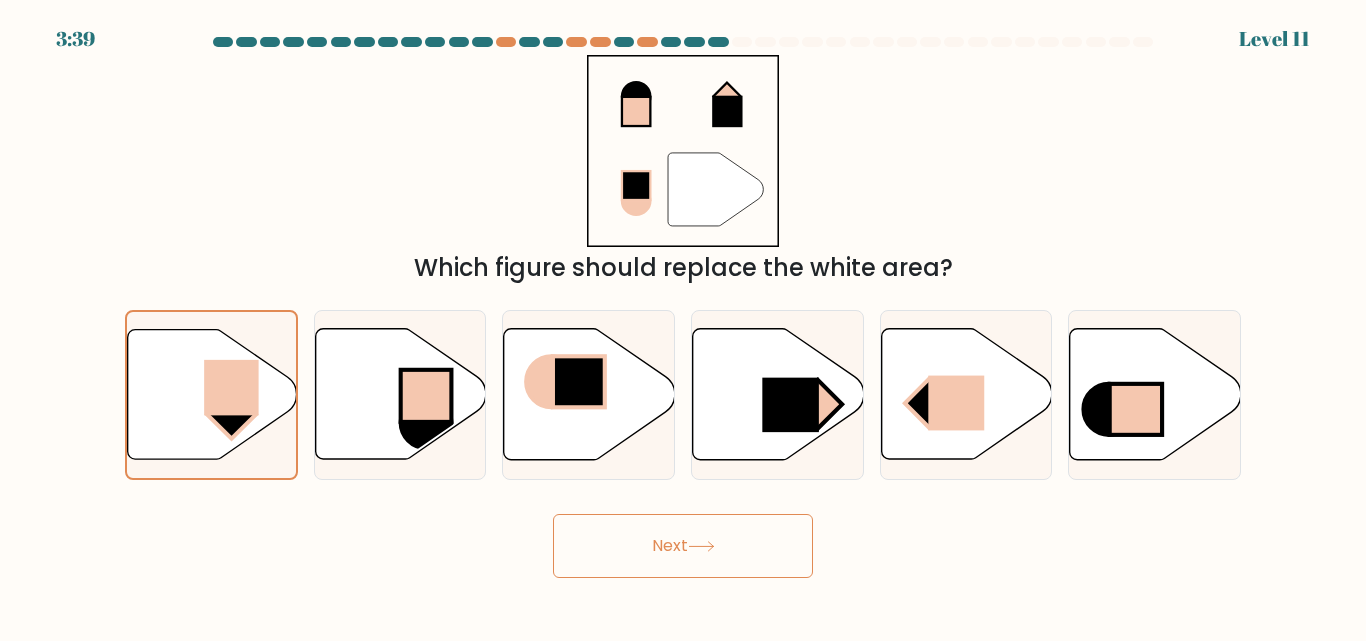click on "Next" at bounding box center [683, 546] 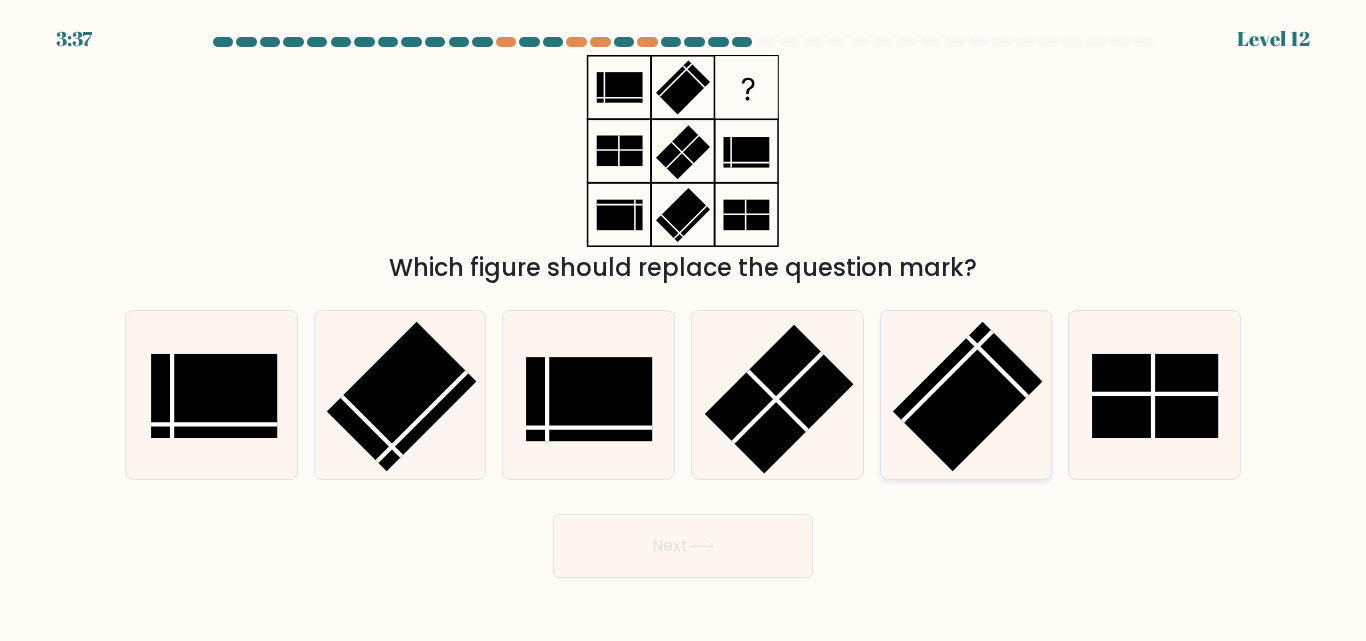 click at bounding box center [967, 396] 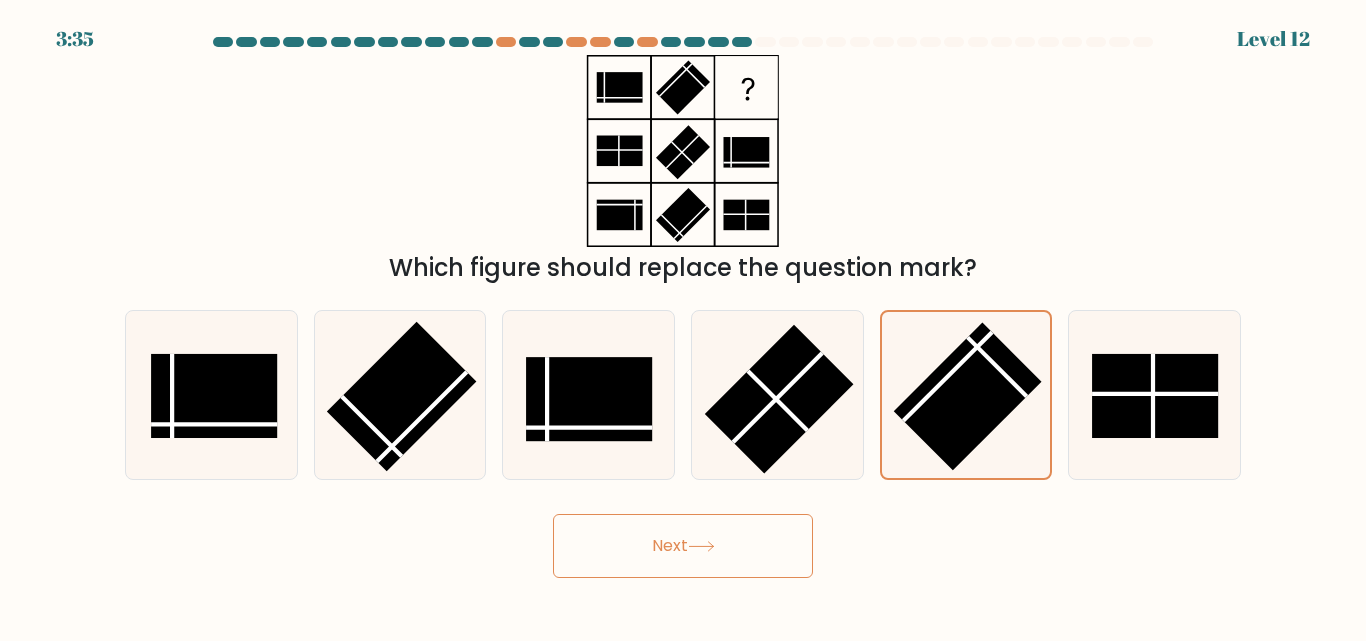 click on "Next" at bounding box center (683, 546) 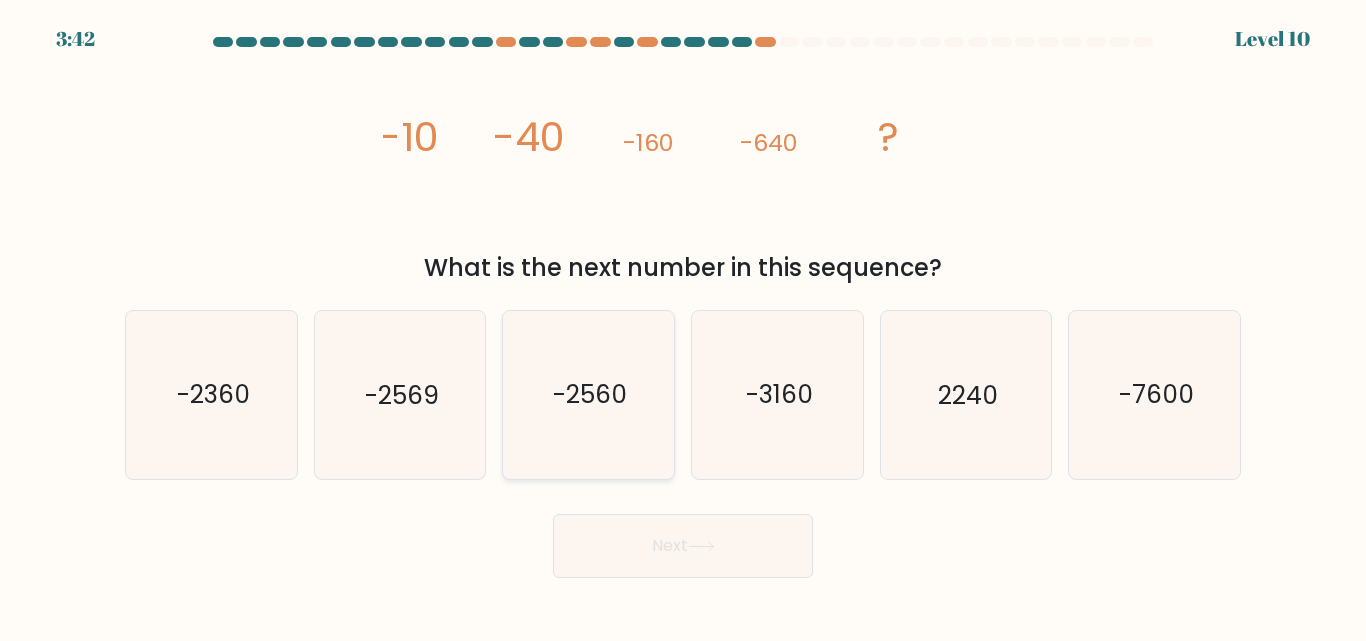 click on "-2560" at bounding box center [588, 394] 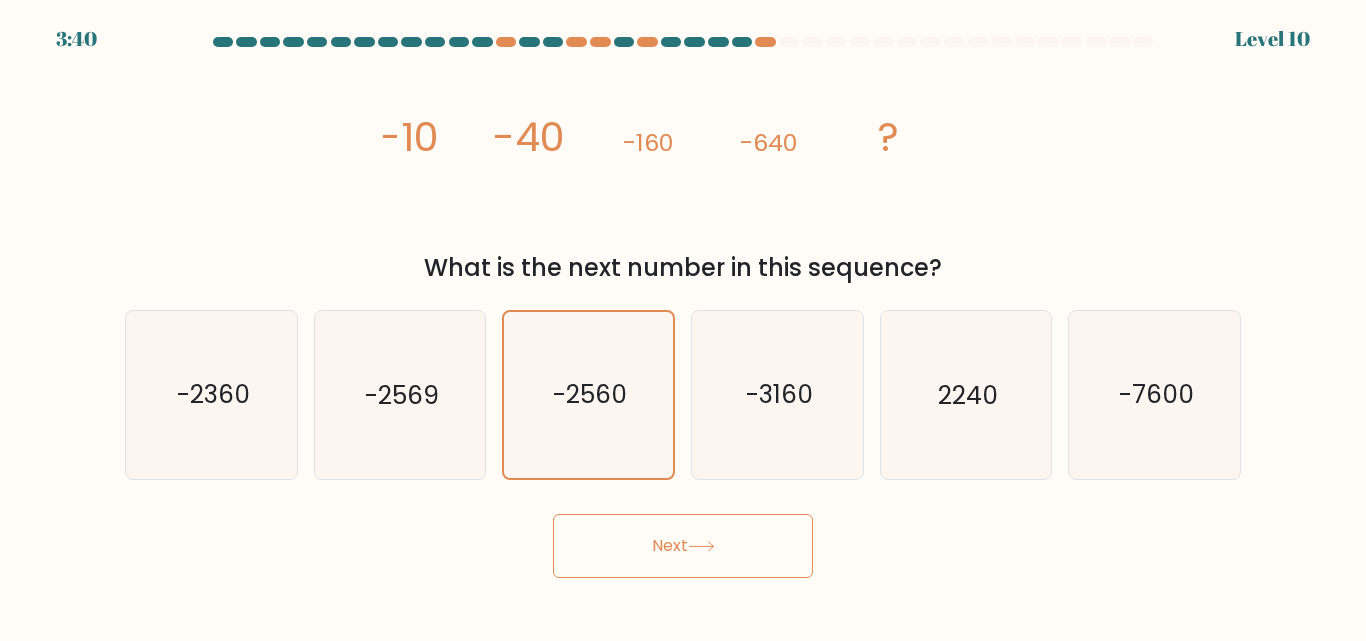 click on "Next" at bounding box center [683, 546] 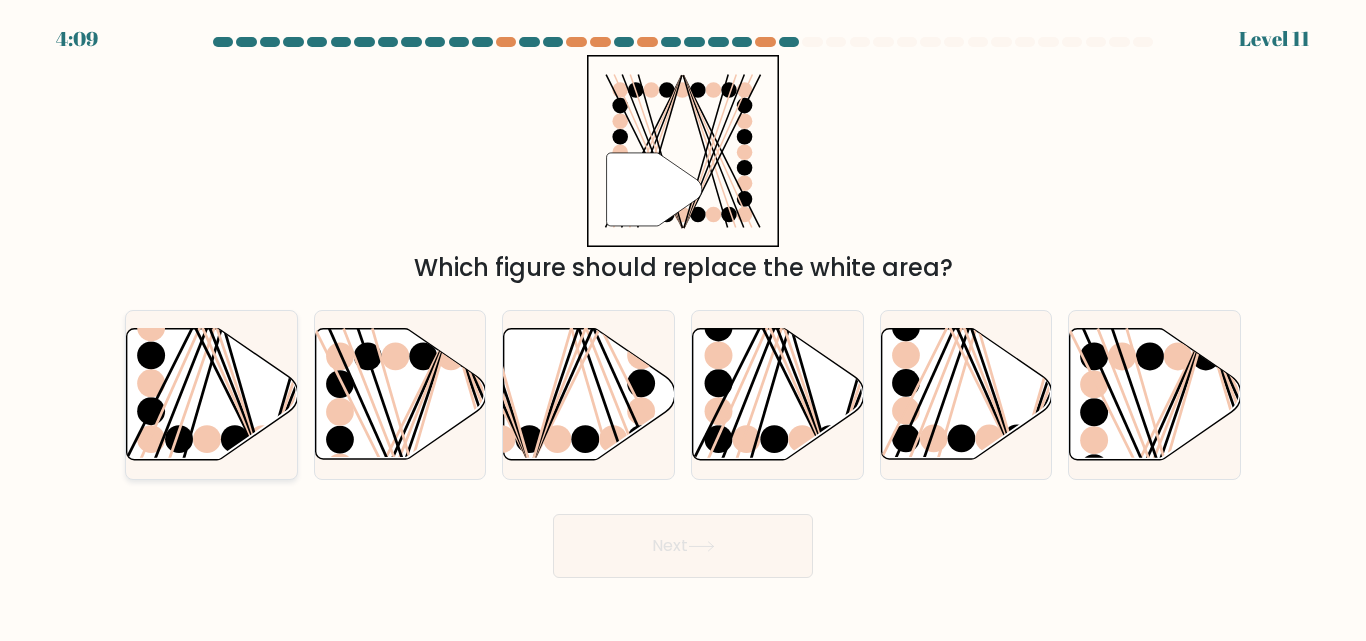 click at bounding box center [212, 394] 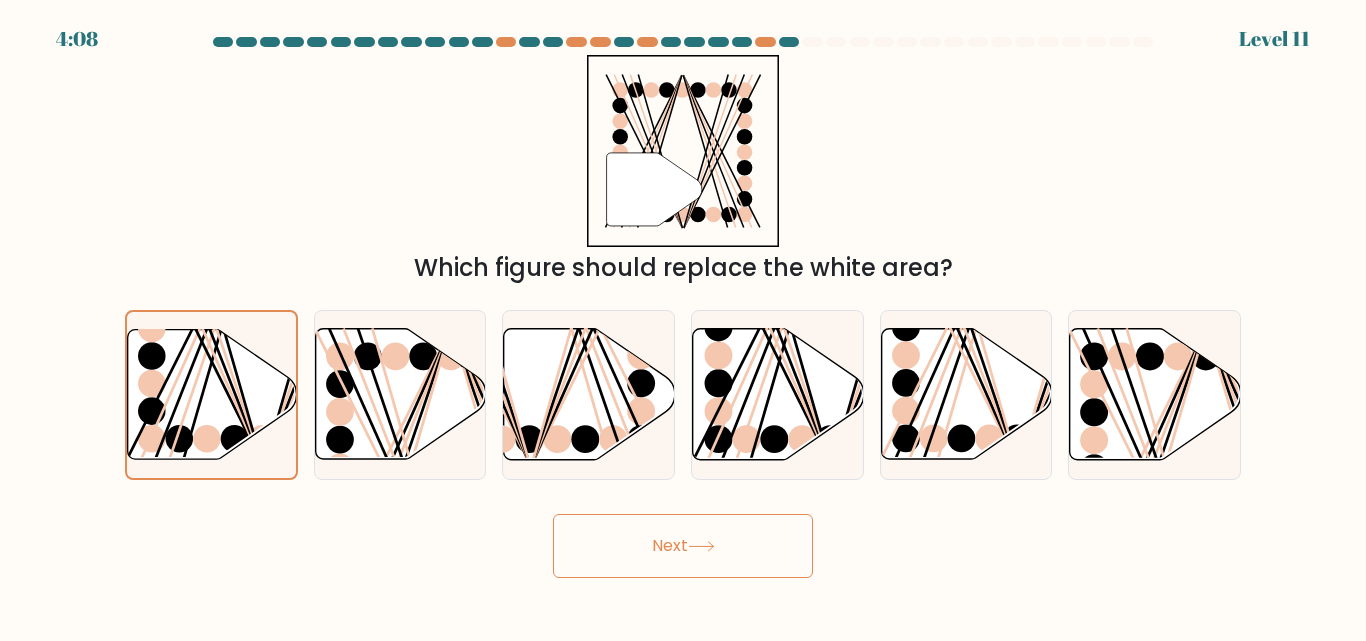 click on "Next" at bounding box center [683, 546] 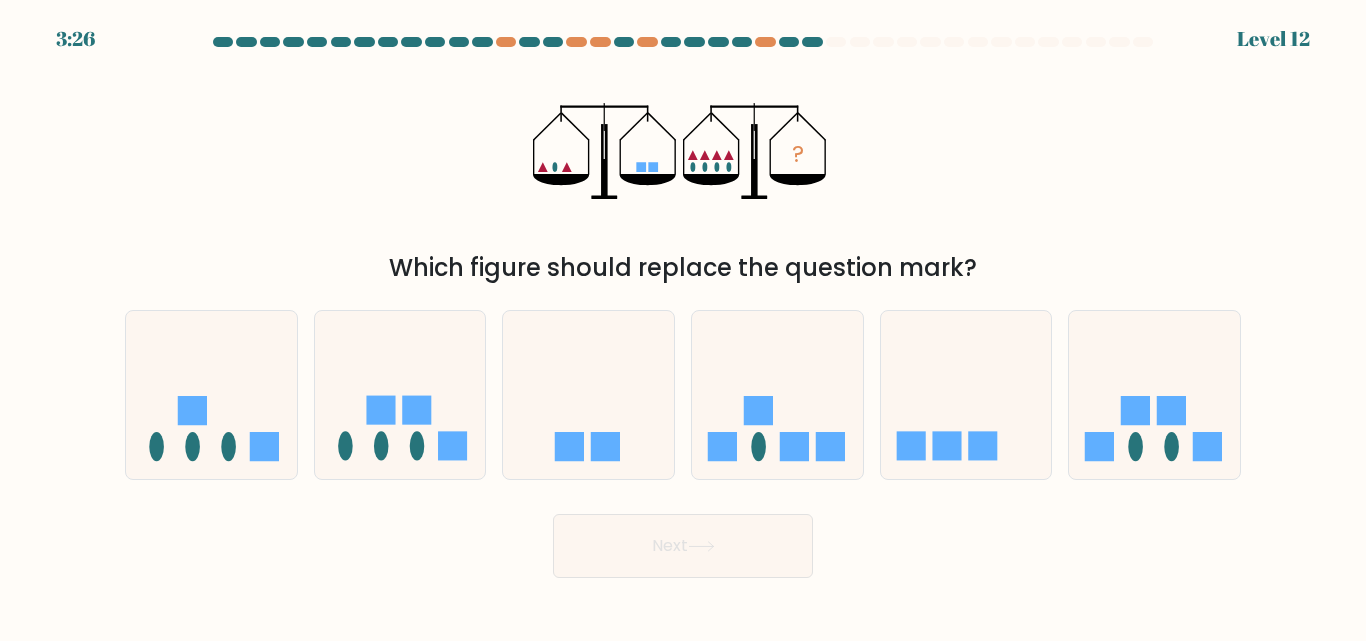 drag, startPoint x: 191, startPoint y: 443, endPoint x: 661, endPoint y: 605, distance: 497.1358 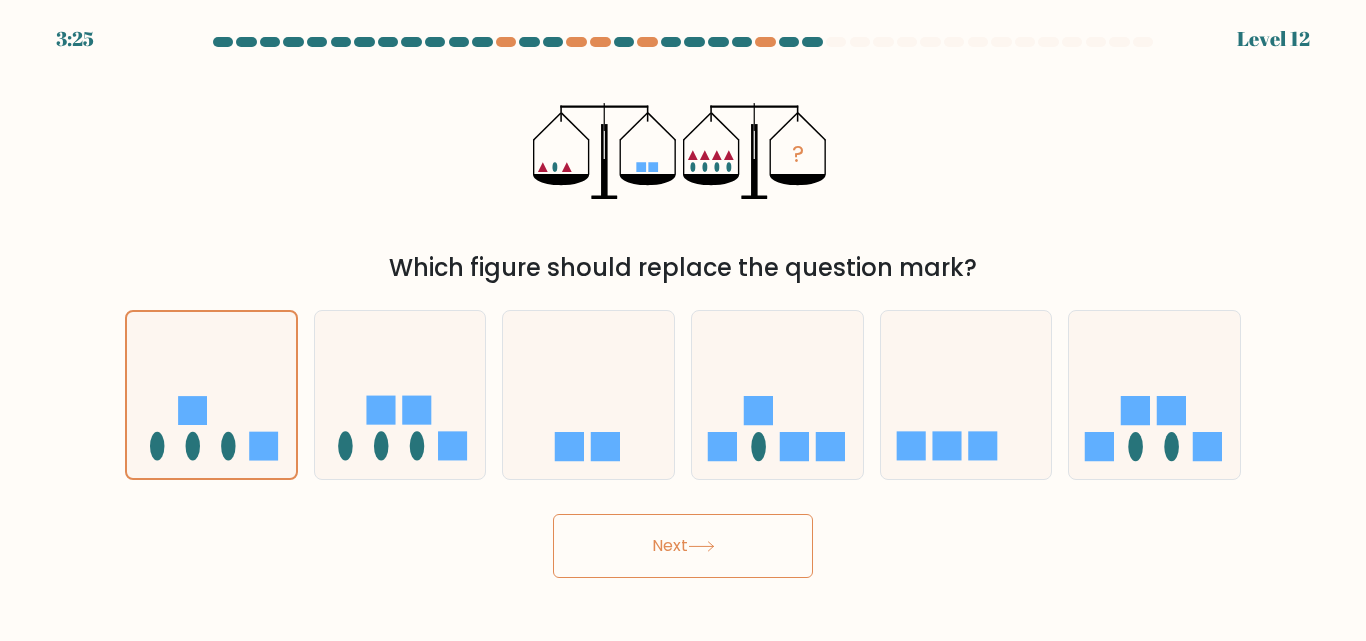 click on "Next" at bounding box center (683, 546) 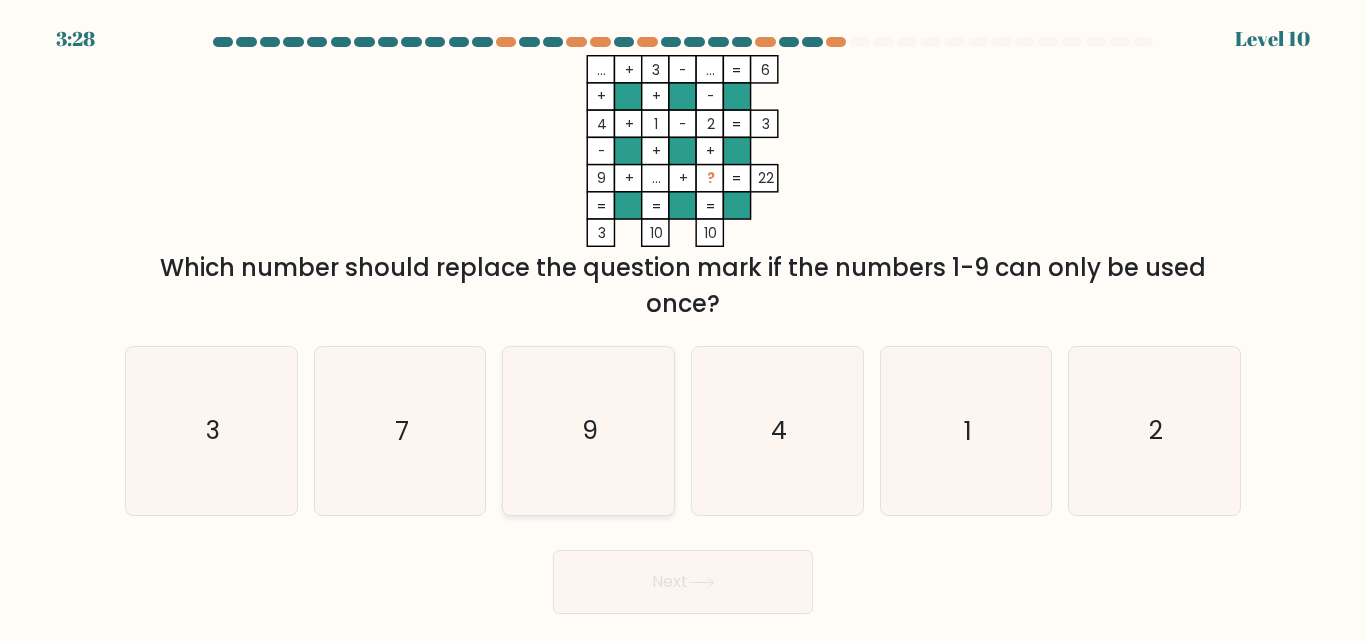 click on "9" at bounding box center (588, 430) 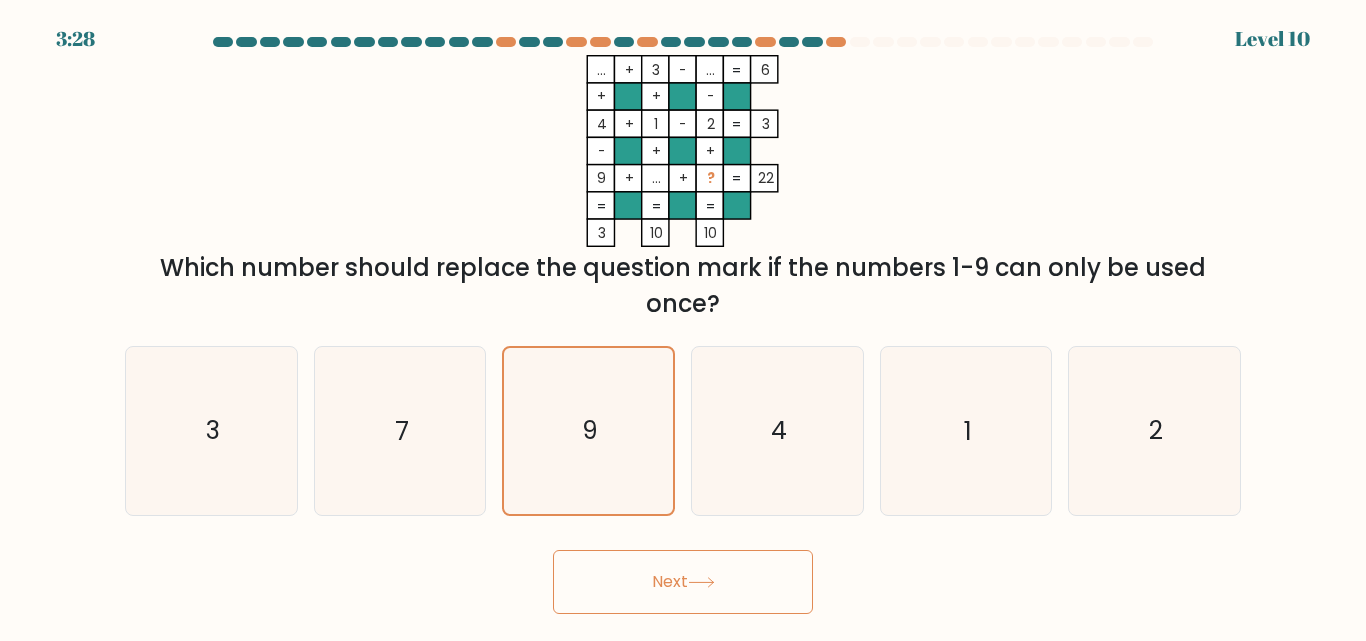 click on "Next" at bounding box center [683, 582] 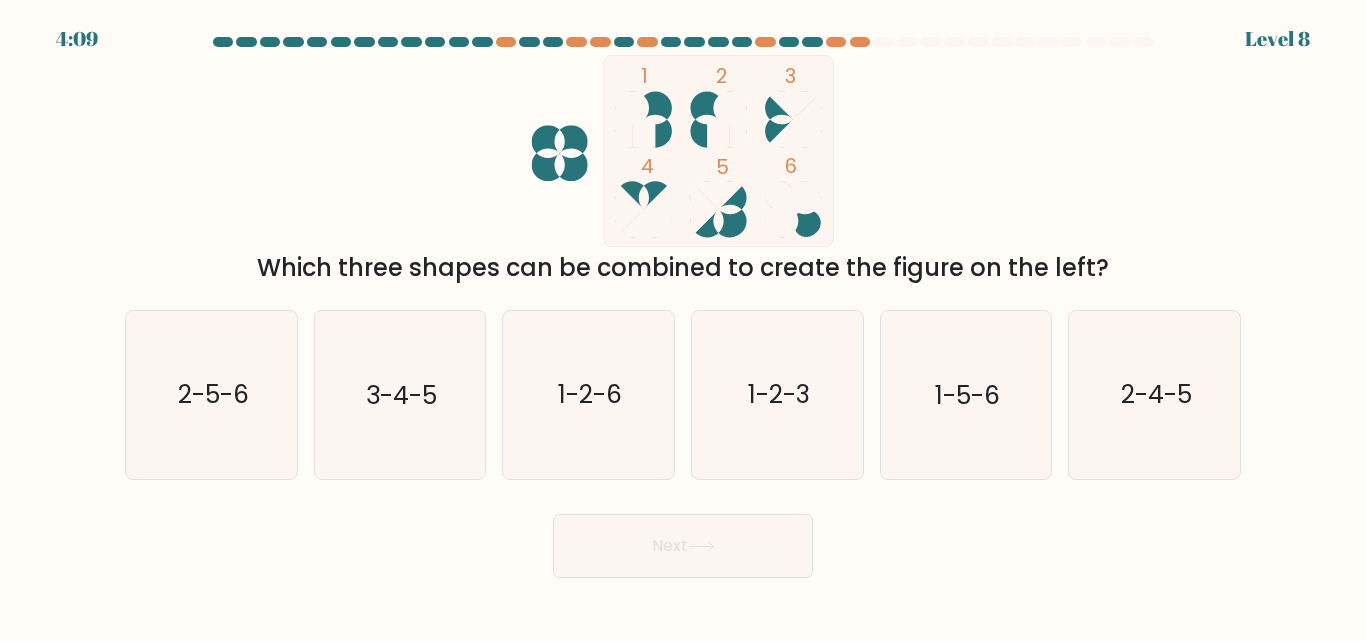 click on "4:09
Level 8" at bounding box center (683, 27) 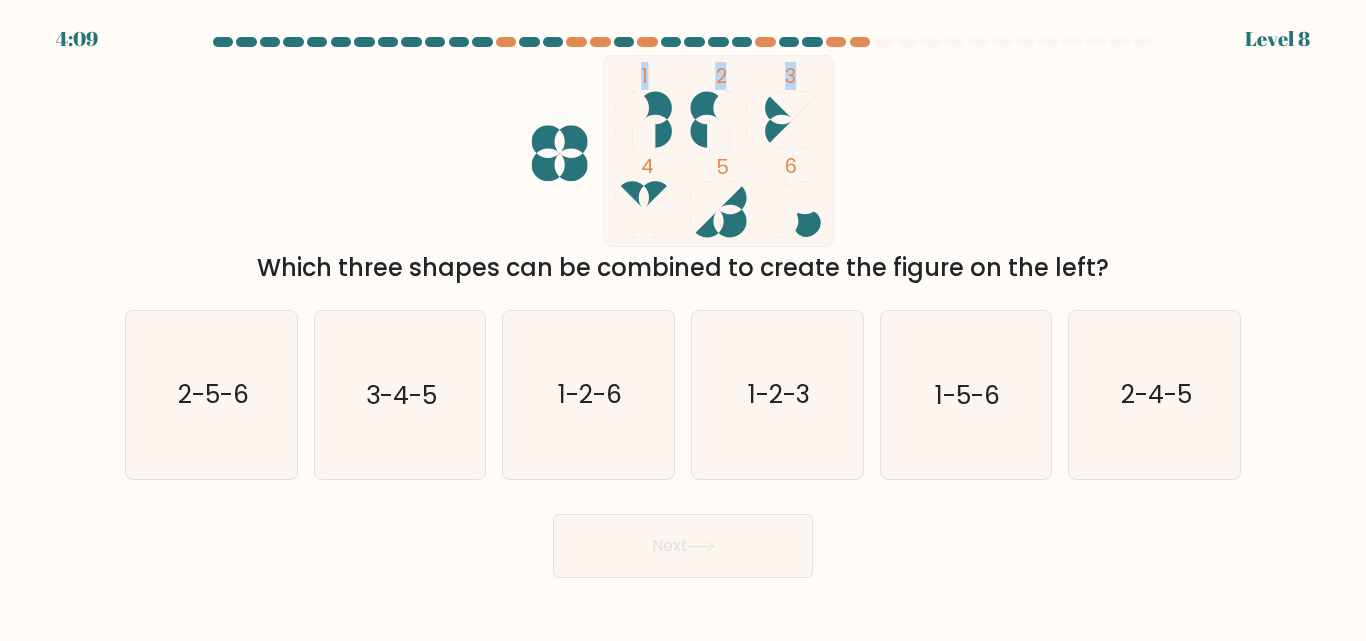 click at bounding box center [683, 307] 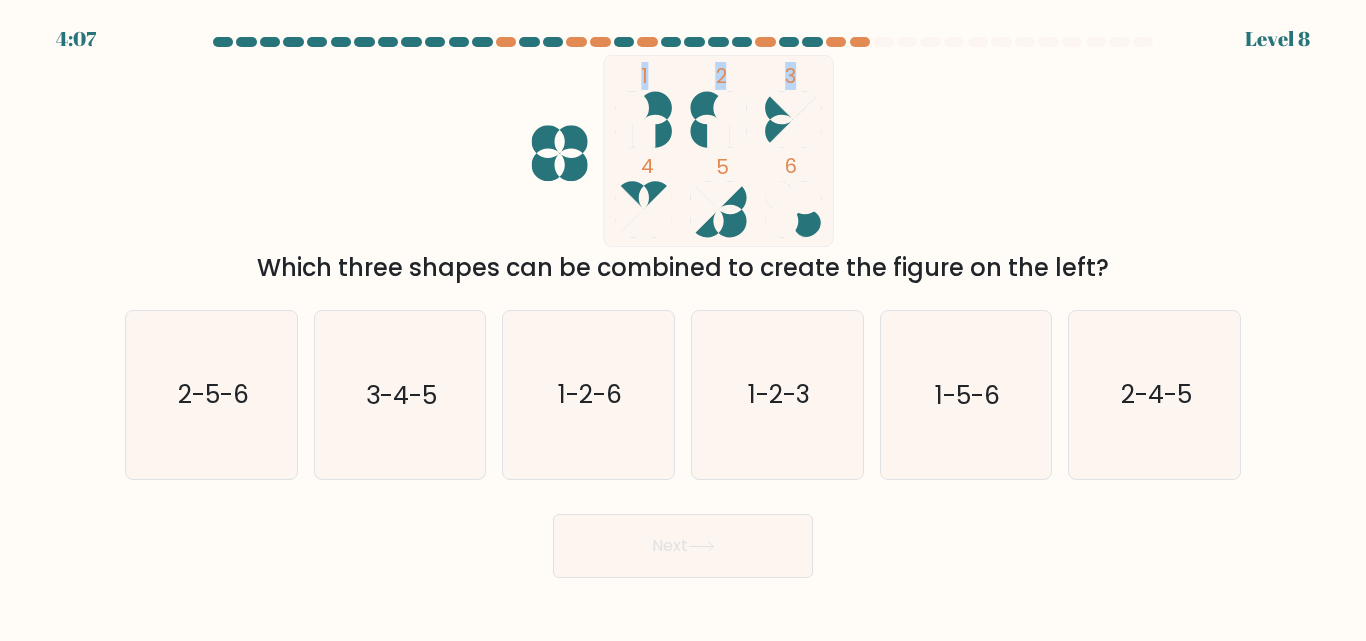 click at bounding box center (719, 151) 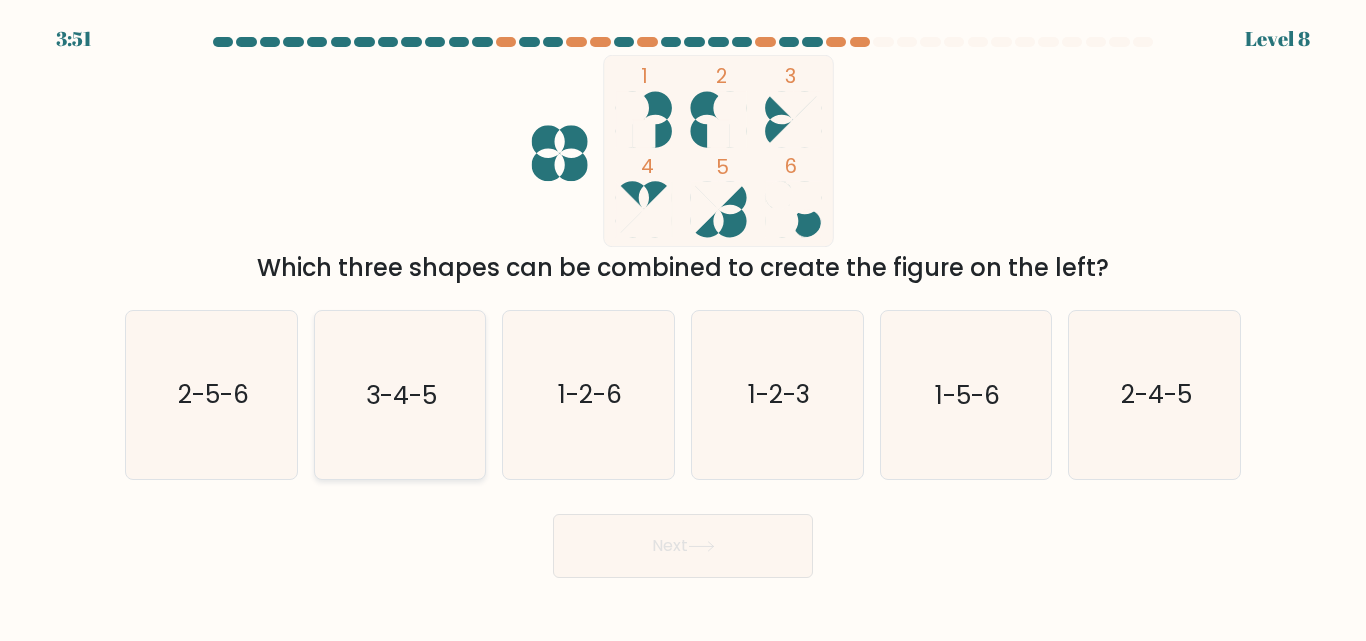 click on "3-4-5" at bounding box center [399, 394] 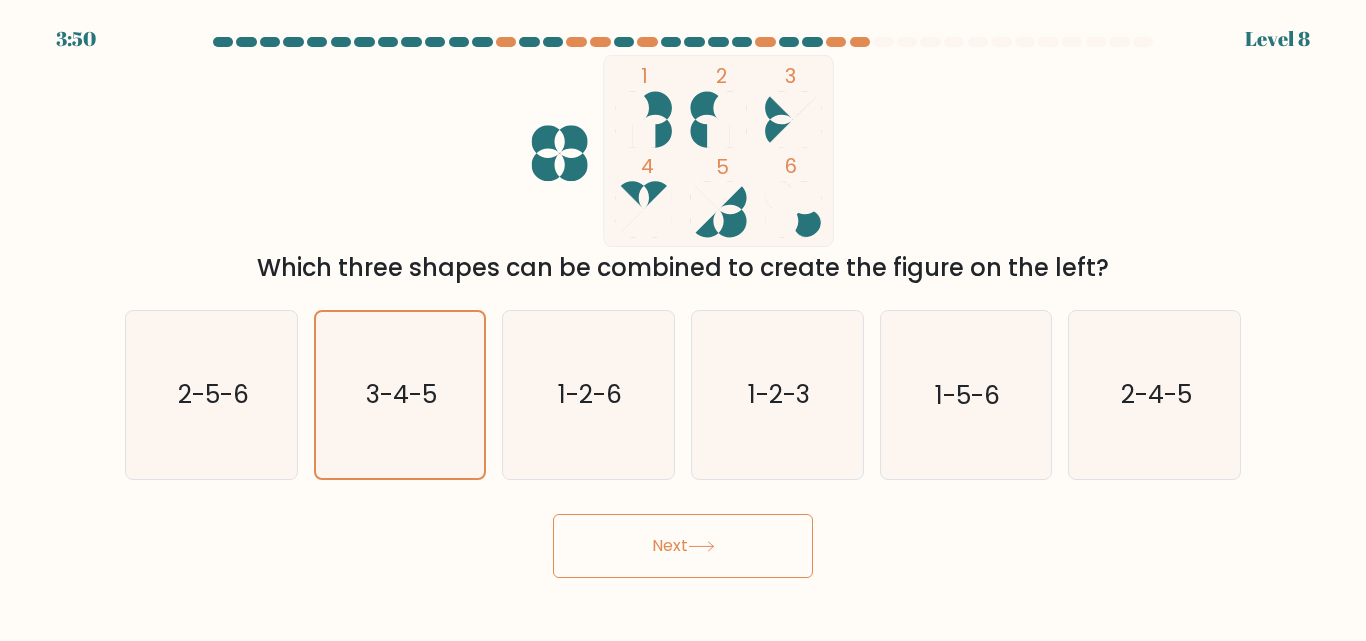 click on "Next" at bounding box center (683, 546) 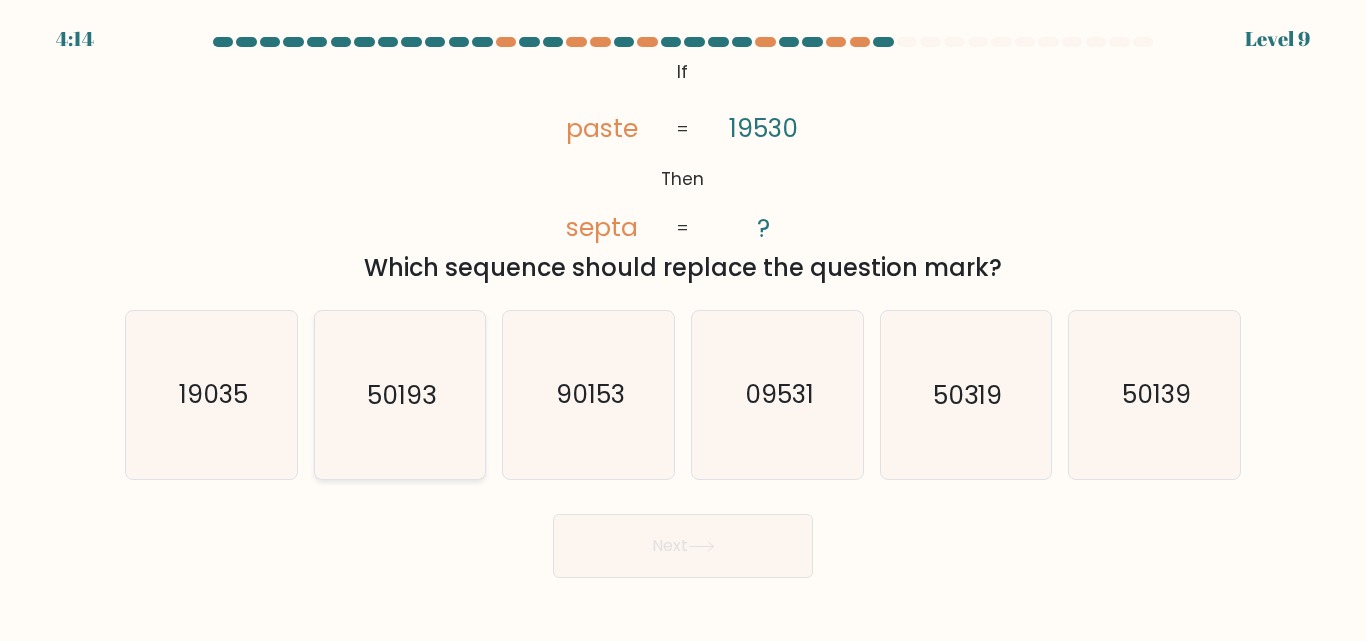 click on "50193" at bounding box center [399, 394] 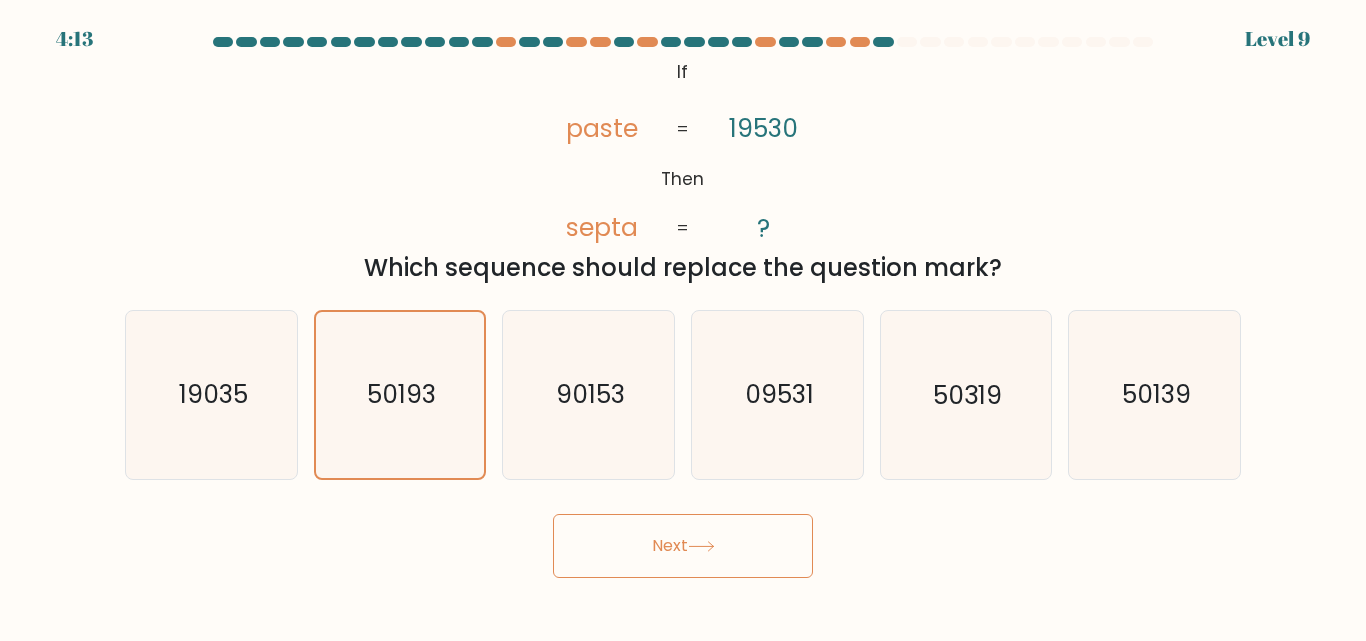 click on "Next" at bounding box center (683, 546) 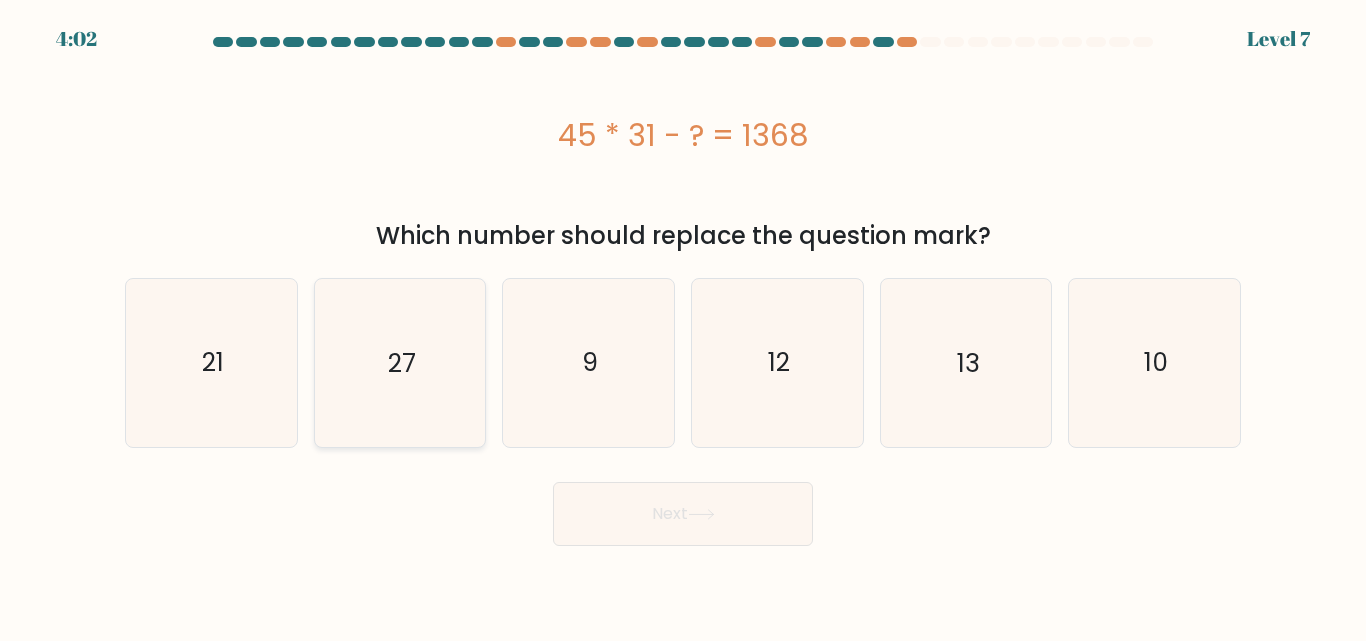 click on "27" at bounding box center (399, 362) 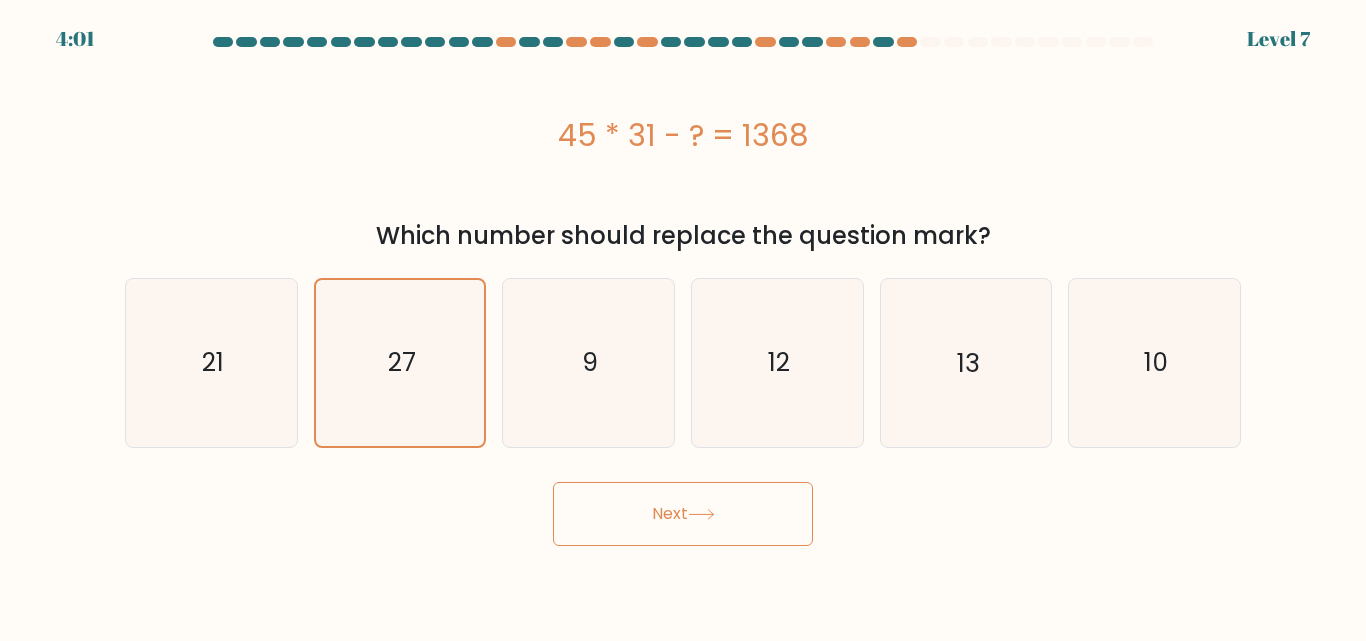click at bounding box center (701, 514) 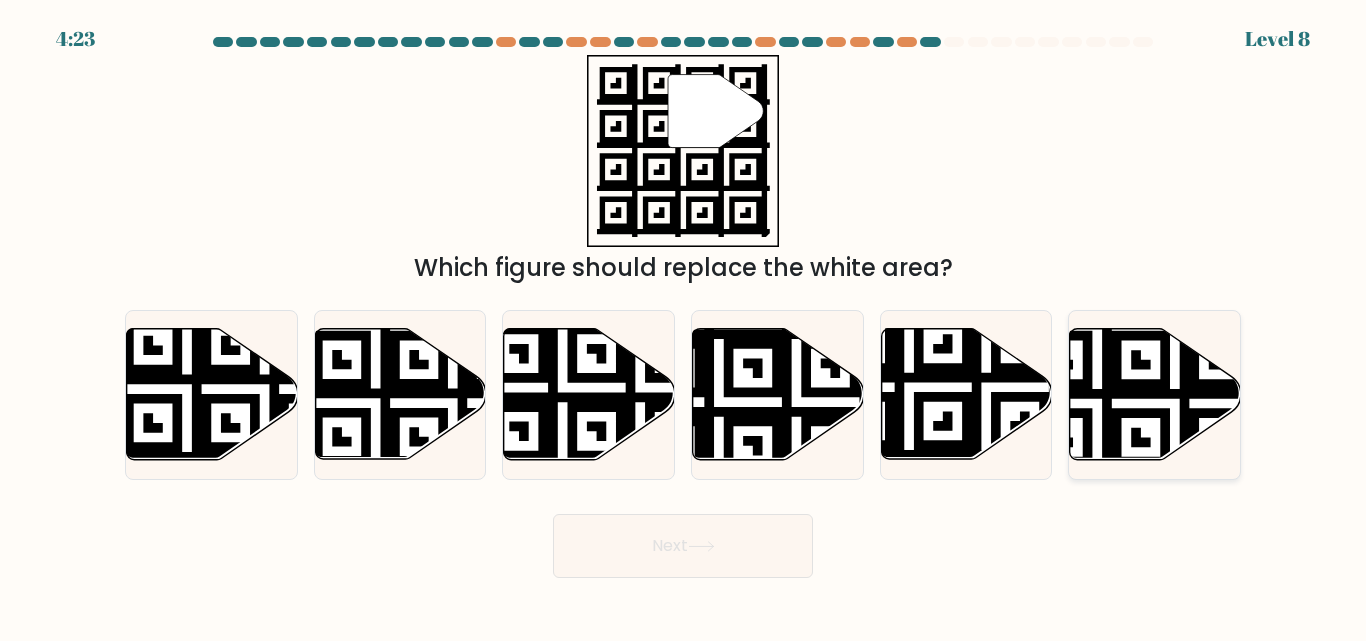 click at bounding box center (1098, 327) 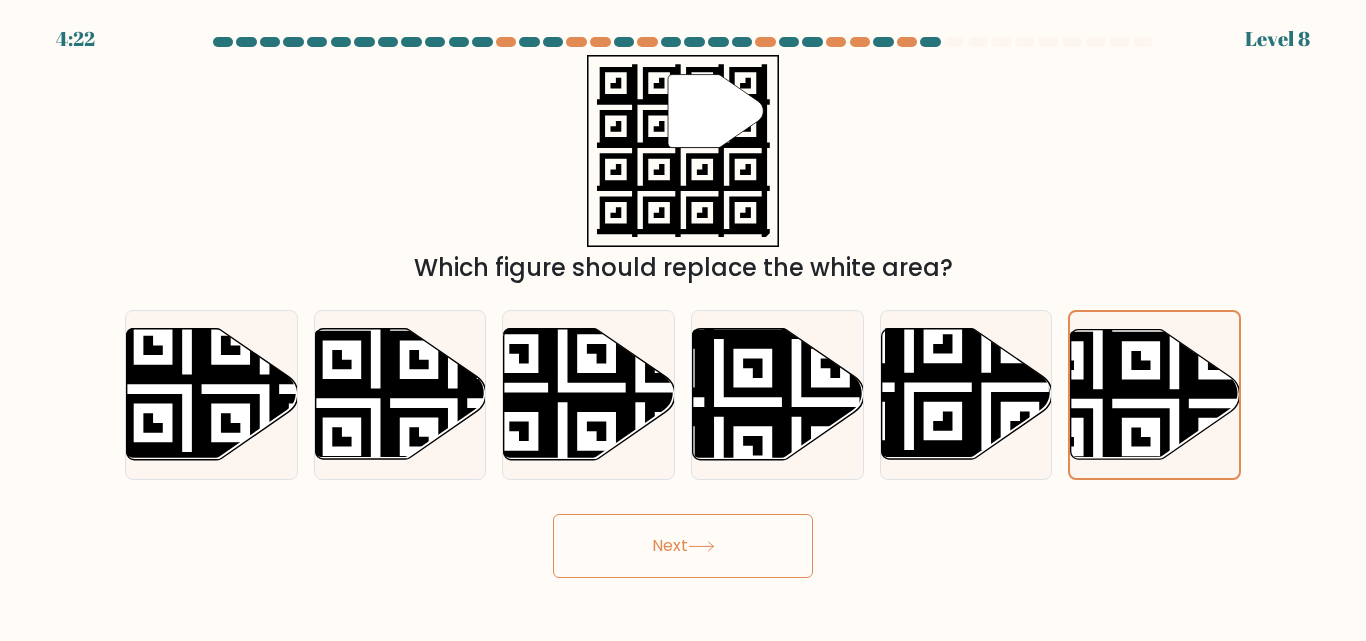 click on "Next" at bounding box center [683, 546] 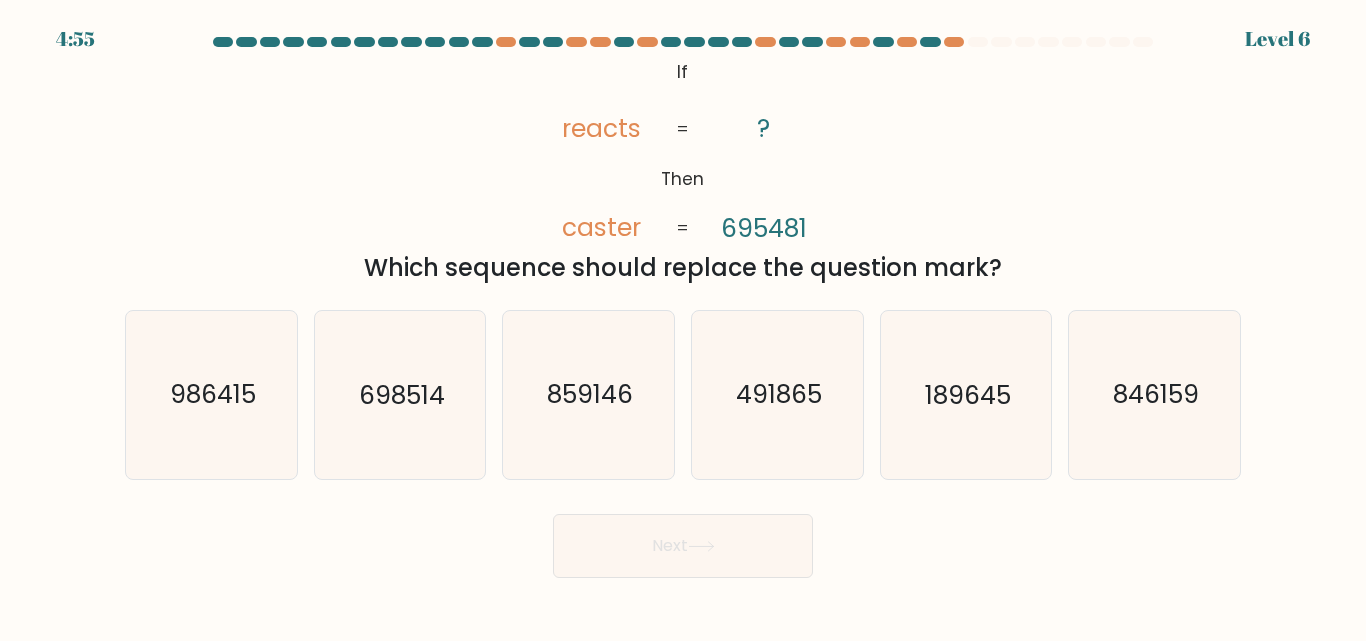 click on "@import url('https://fonts.googleapis.com/css?family=Abril+Fatface:400,100,100italic,300,300italic,400italic,500,500italic,700,700italic,900,900italic');           If       Then       reacts       caster       ?       695481       =       =
Which sequence should replace the question mark?" at bounding box center (683, 170) 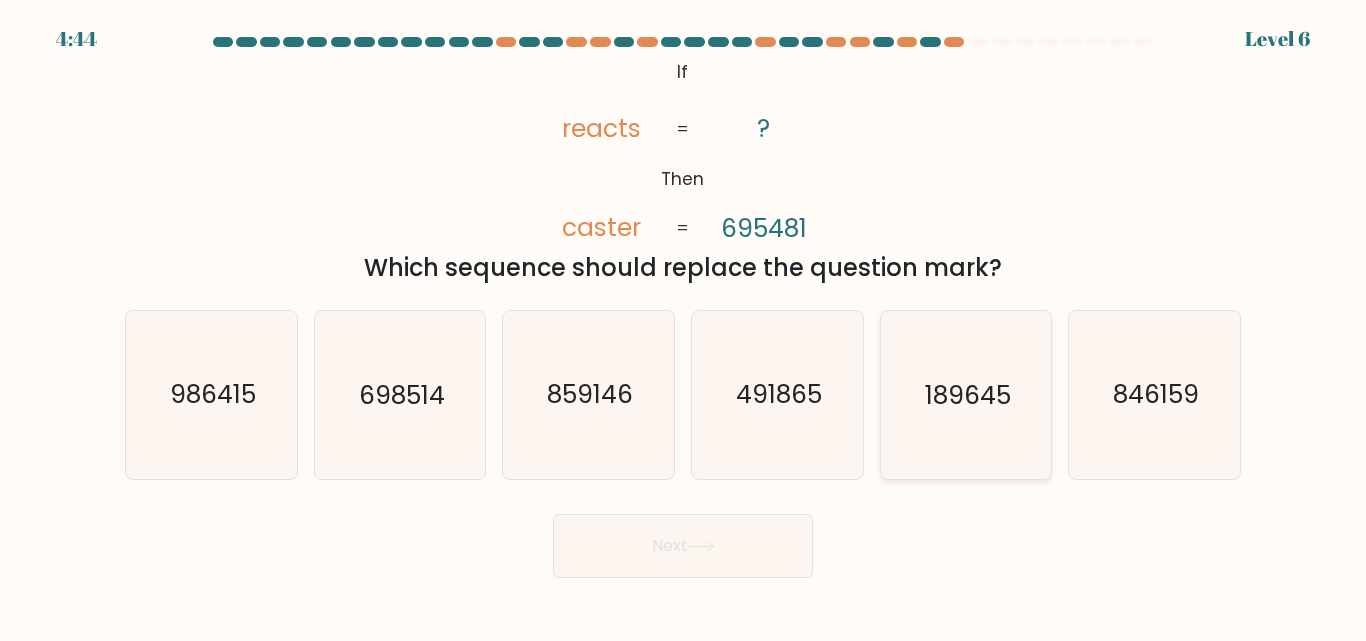 click on "189645" at bounding box center [965, 394] 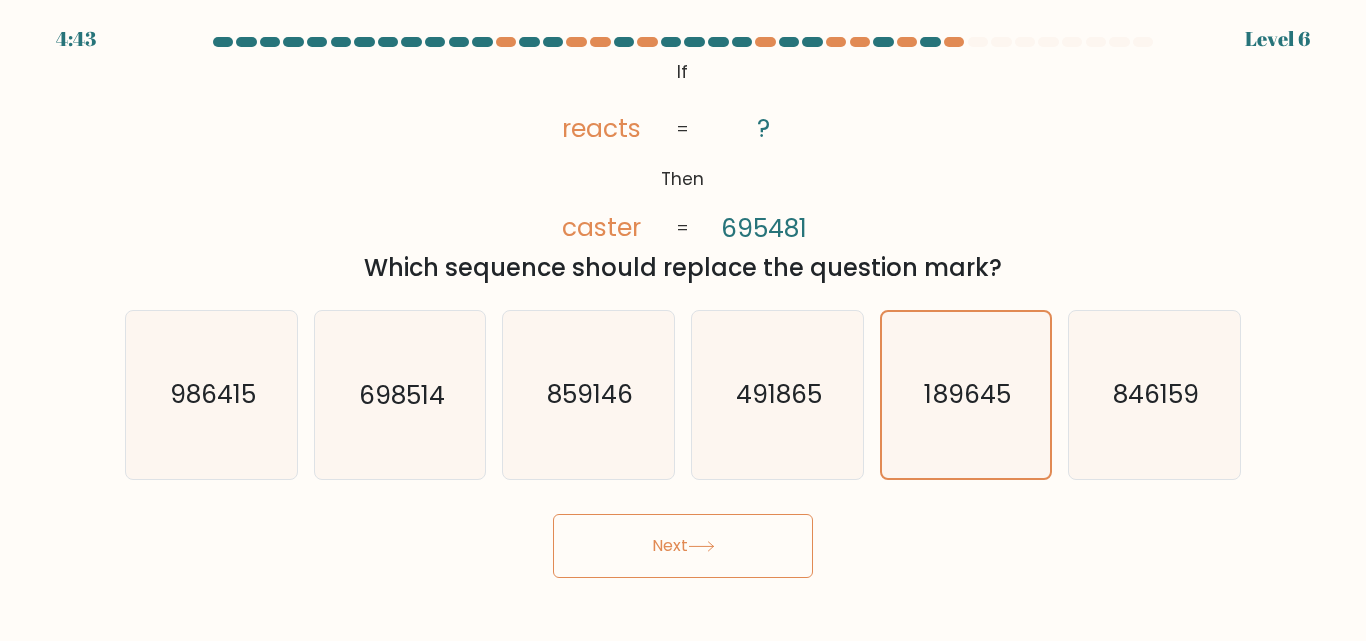 click on "Next" at bounding box center [683, 546] 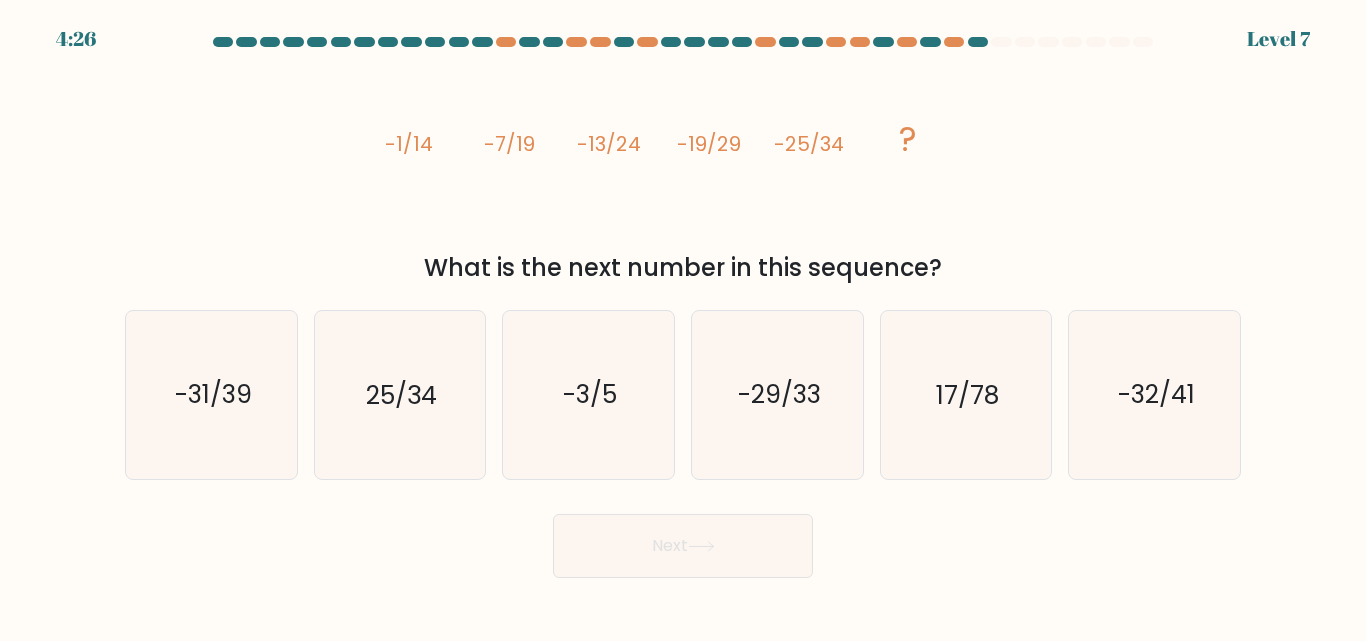 click at bounding box center [683, 307] 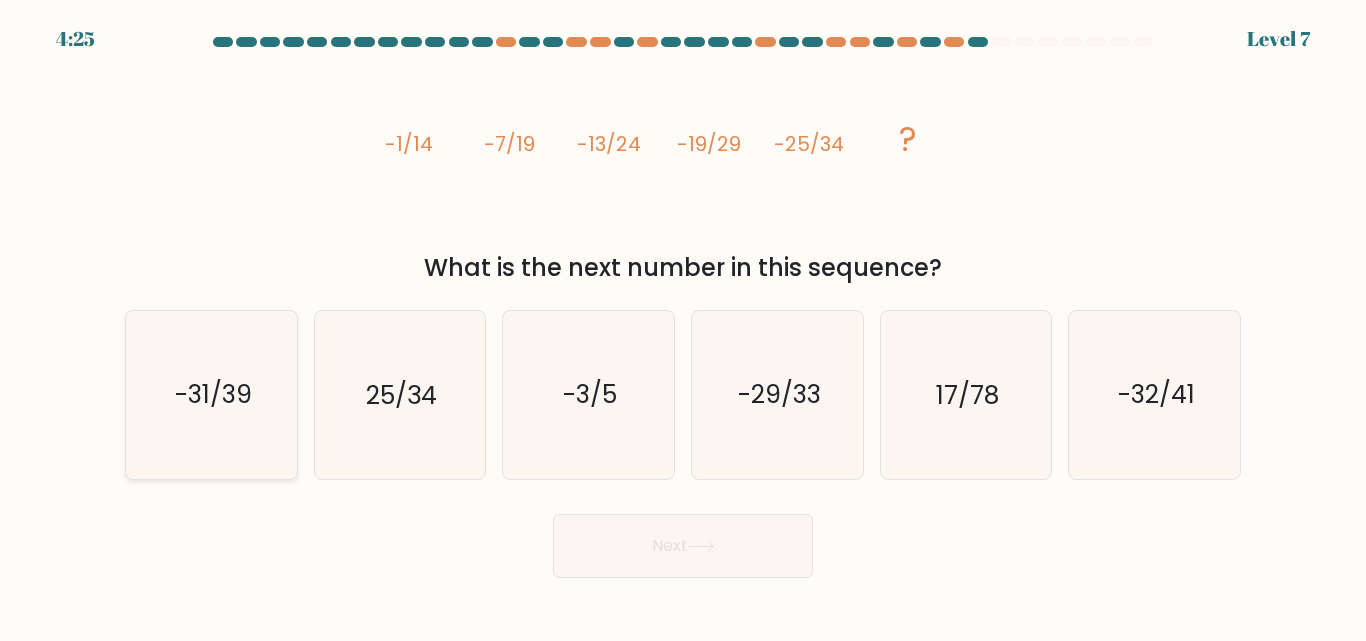 drag, startPoint x: 191, startPoint y: 373, endPoint x: 259, endPoint y: 434, distance: 91.350975 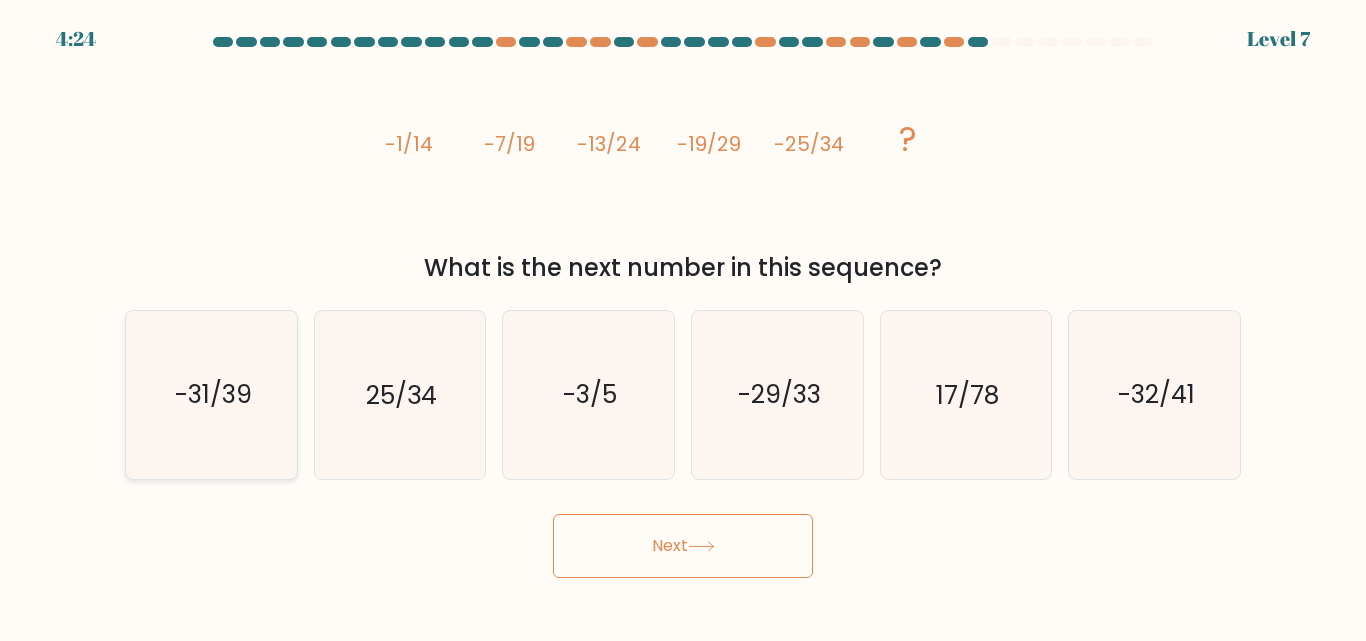 click on "-31/39" at bounding box center [211, 394] 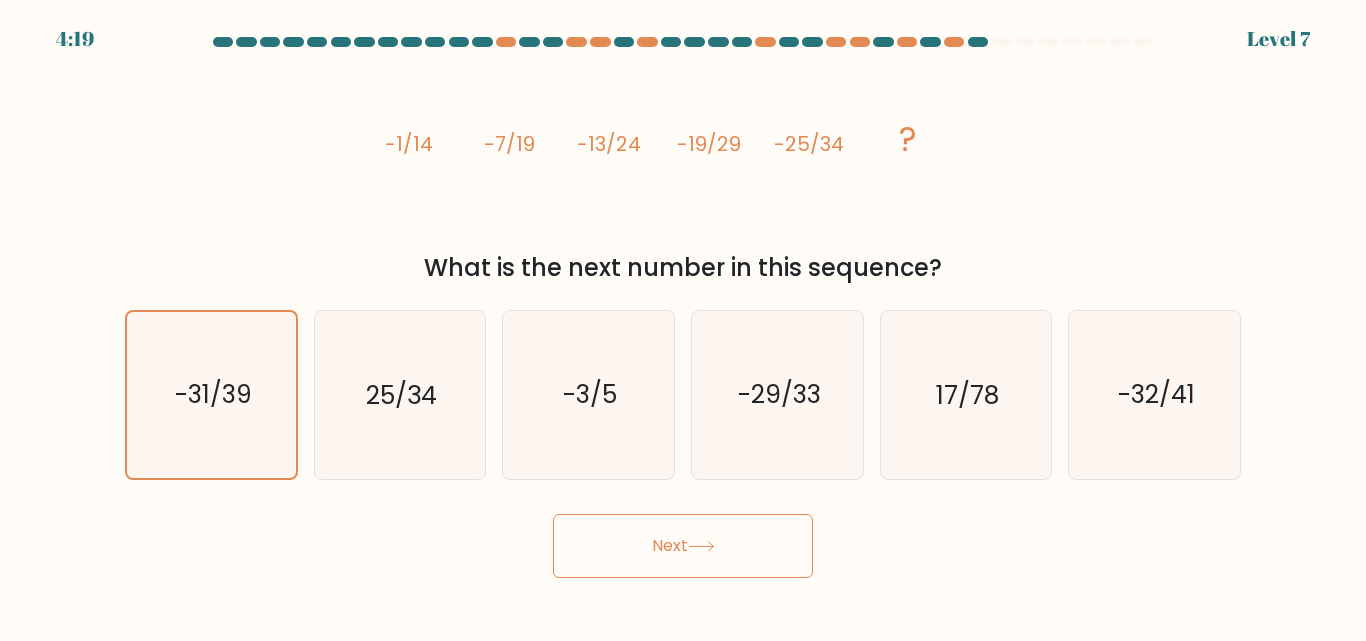 click on "Next" at bounding box center [683, 546] 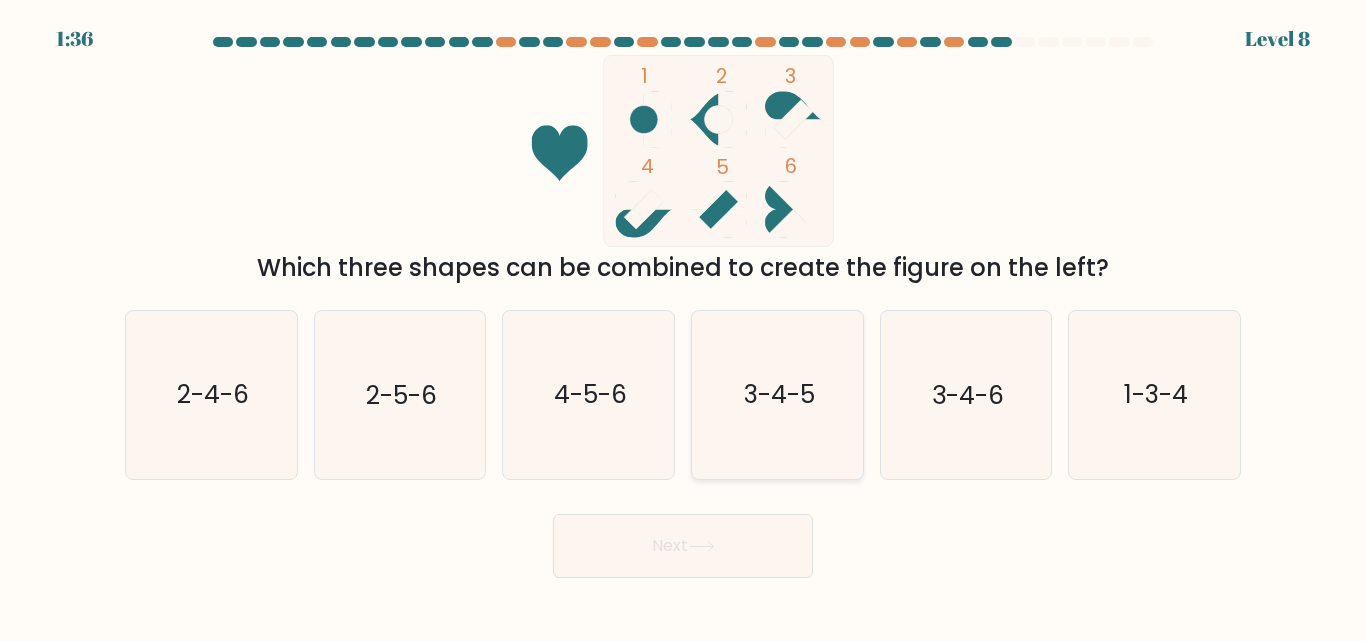 click on "3-4-5" at bounding box center [777, 394] 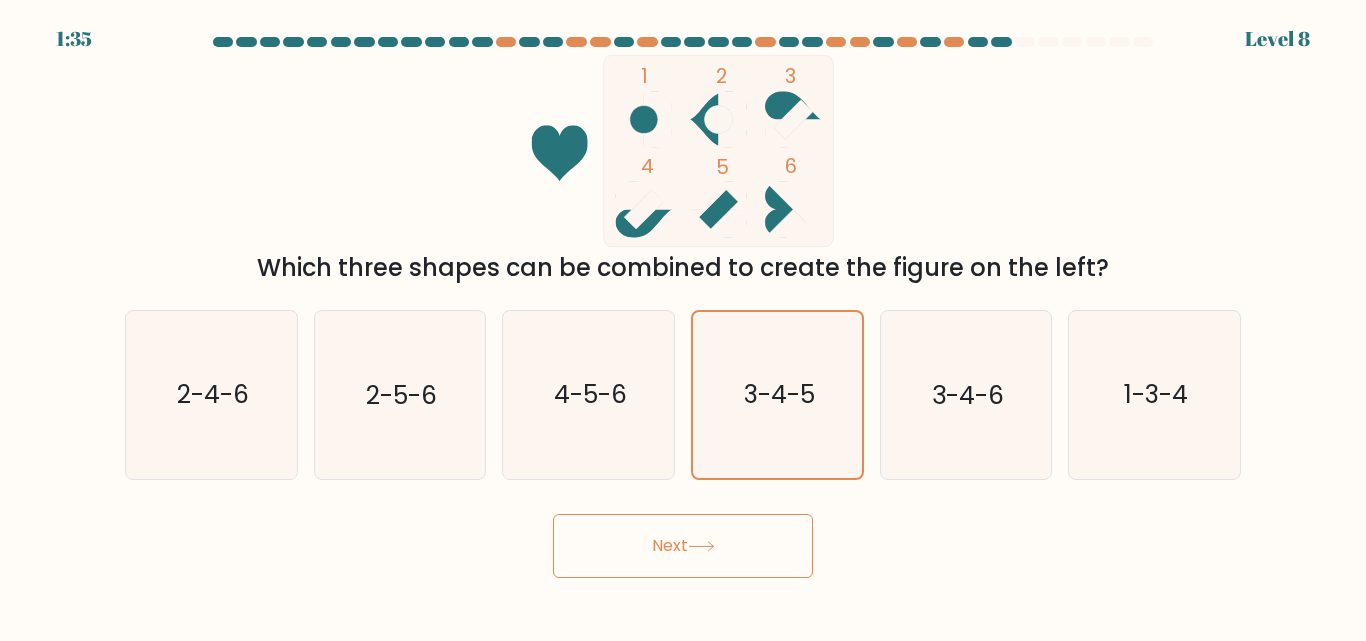 click on "Next" at bounding box center (683, 546) 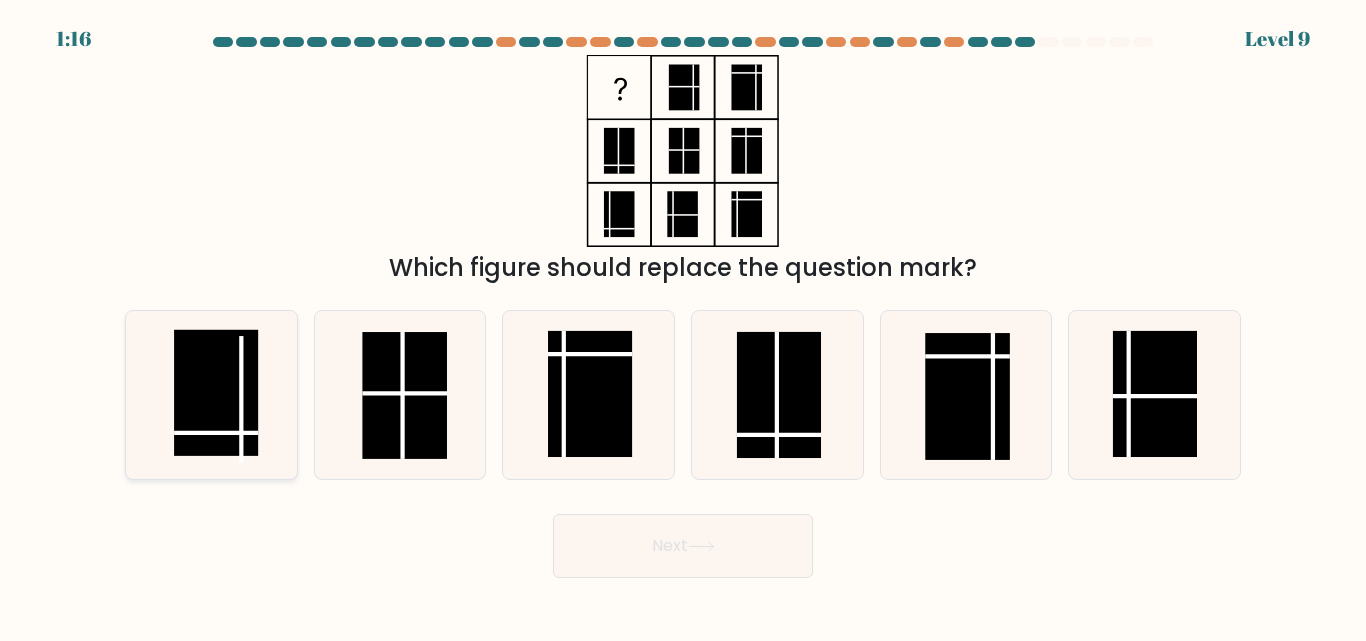 drag, startPoint x: 147, startPoint y: 429, endPoint x: 280, endPoint y: 420, distance: 133.30417 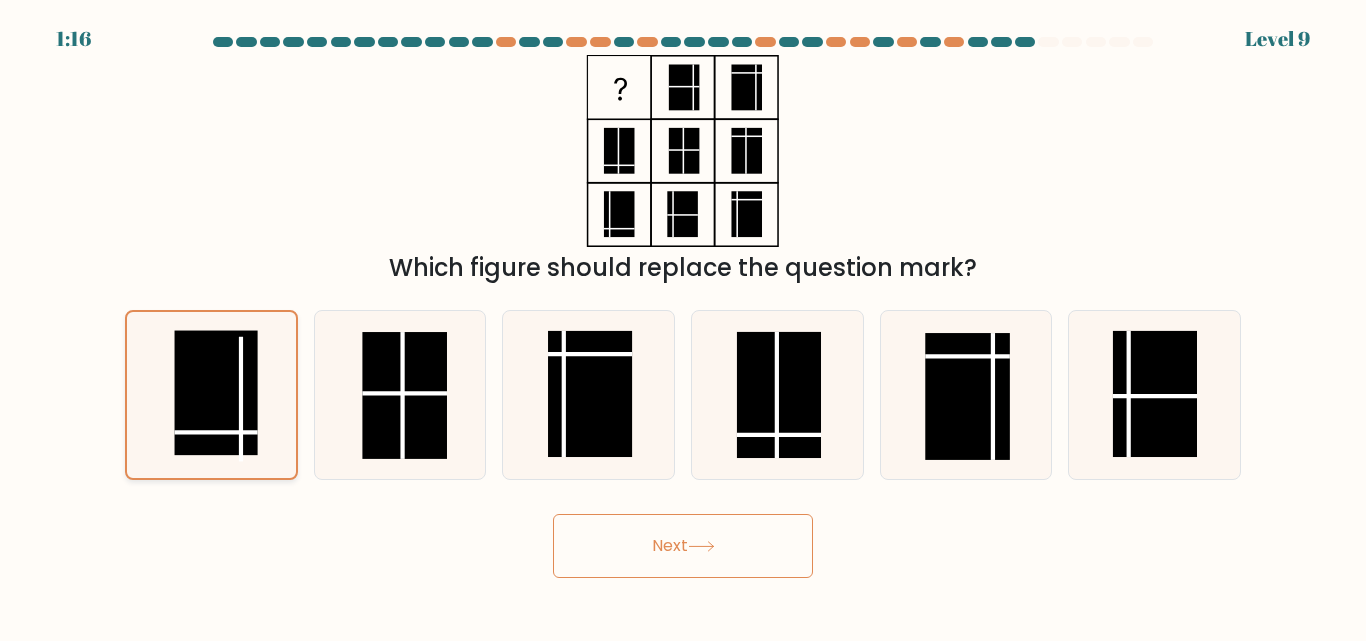 click at bounding box center (211, 394) 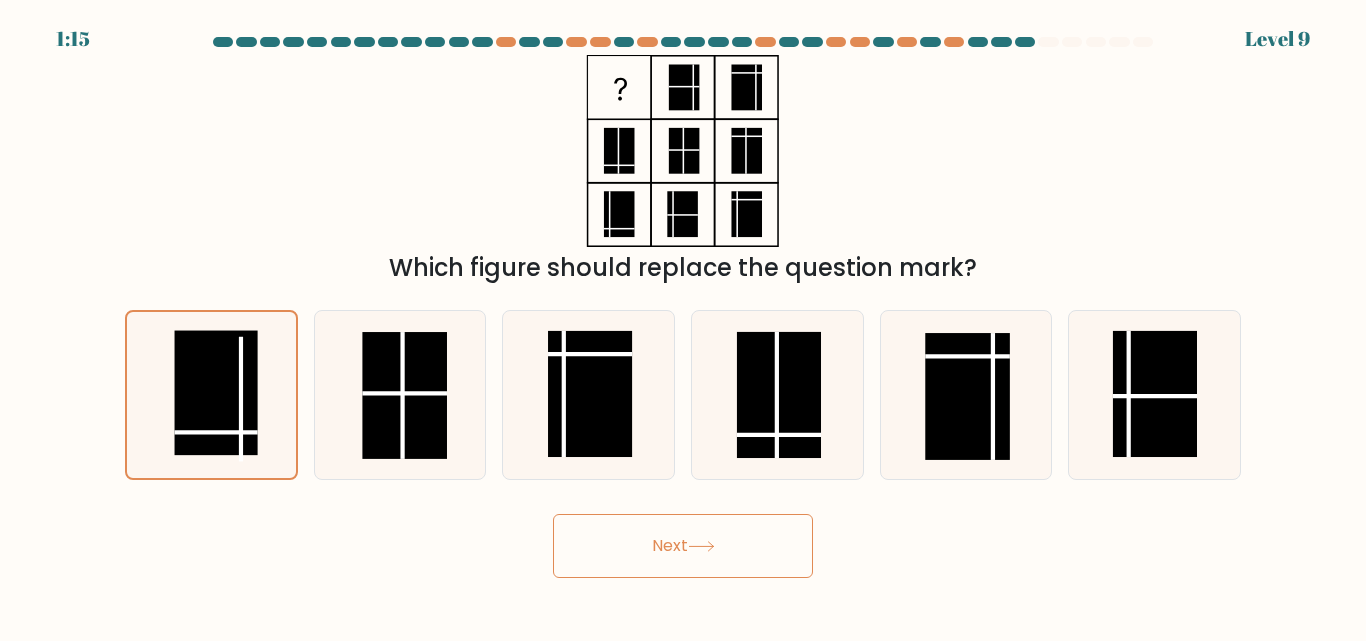 click on "Next" at bounding box center [683, 546] 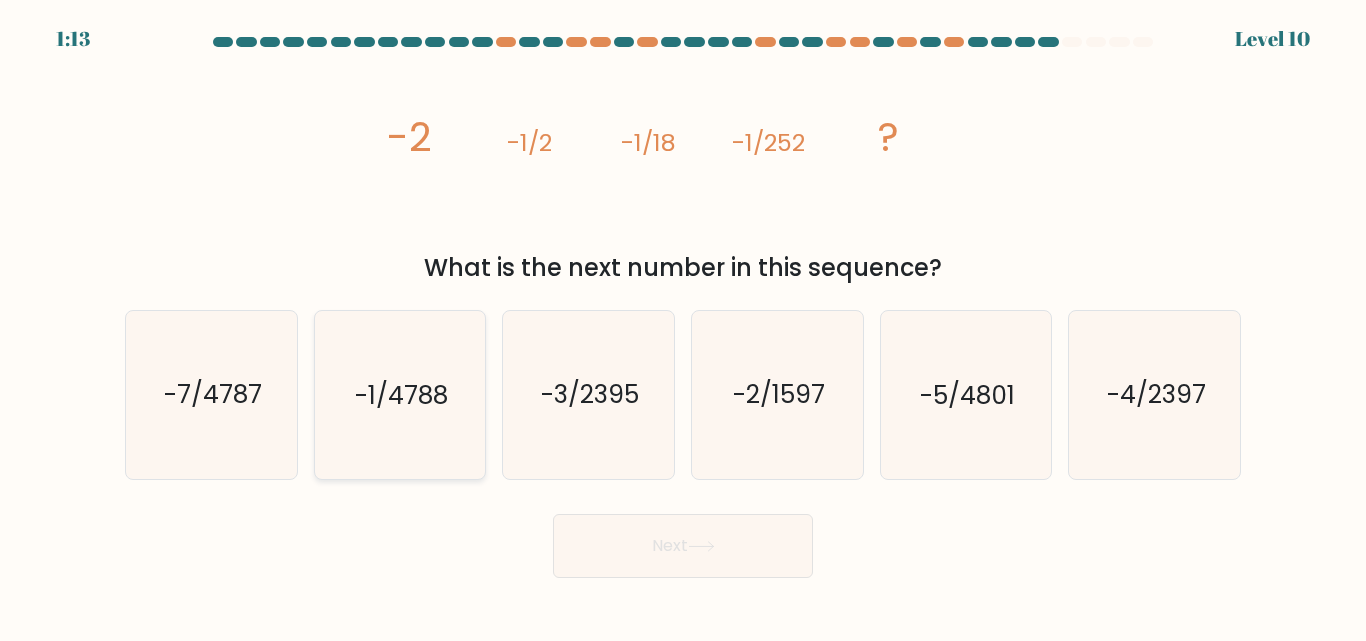 click on "-1/4788" at bounding box center (399, 394) 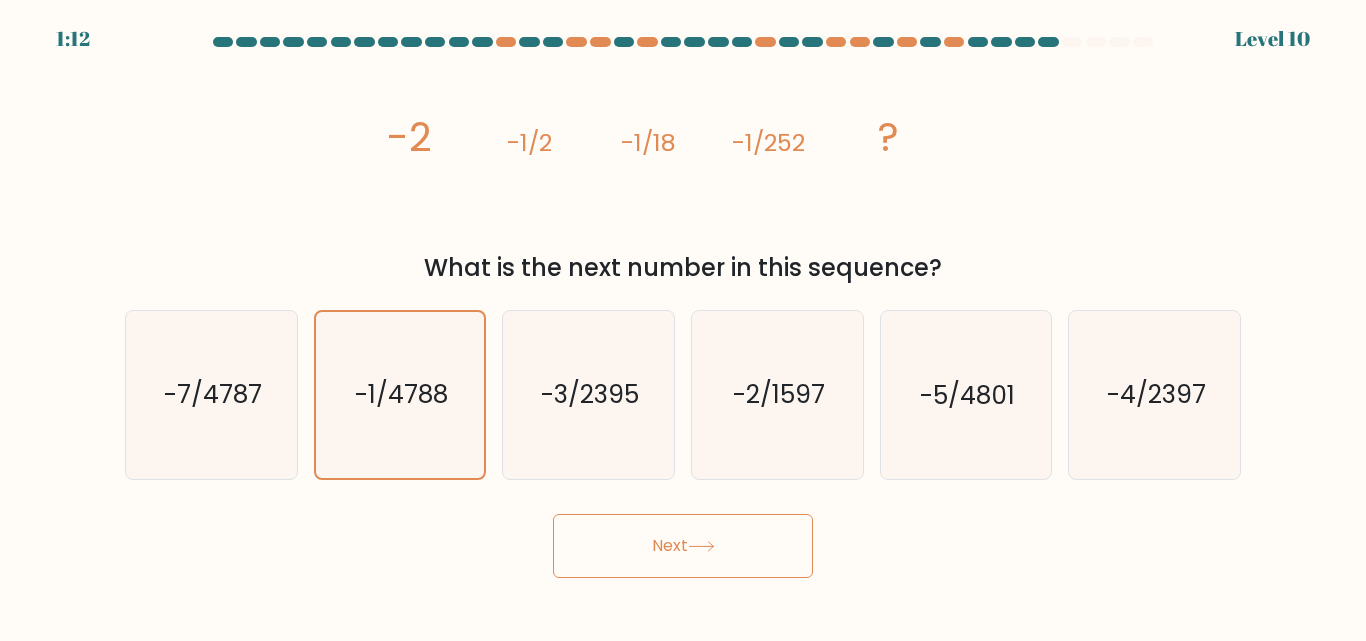click on "Next" at bounding box center (683, 546) 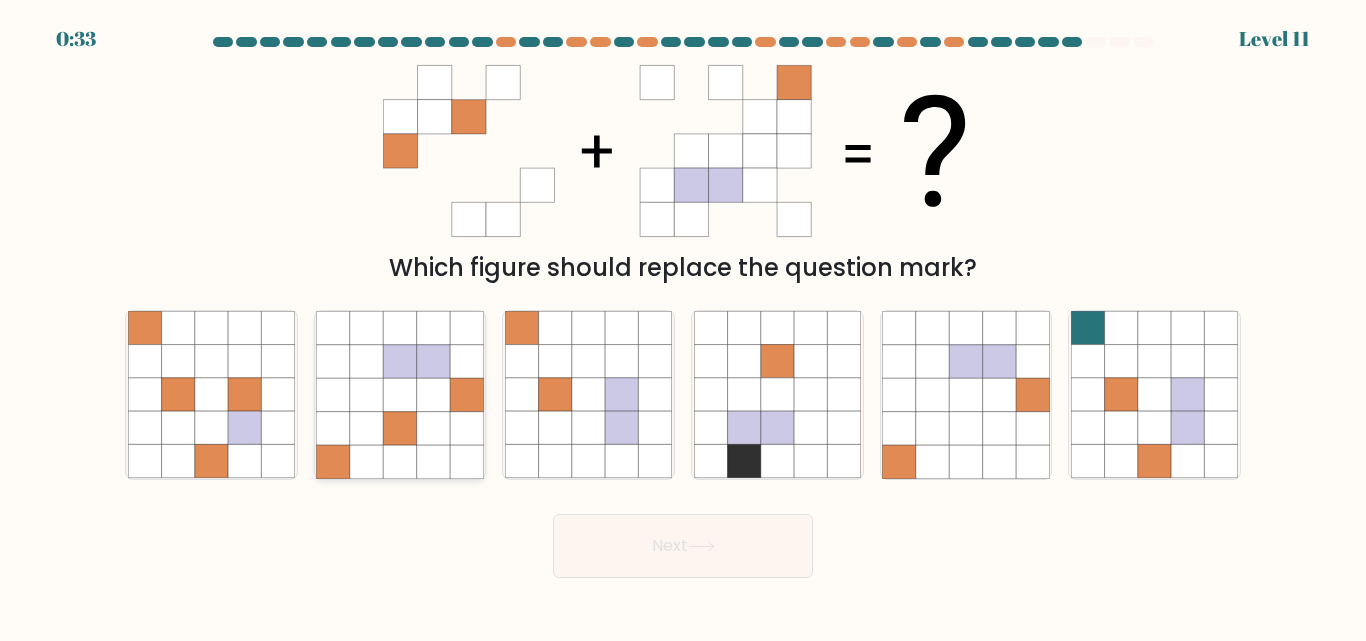 drag, startPoint x: 419, startPoint y: 411, endPoint x: 436, endPoint y: 439, distance: 32.75668 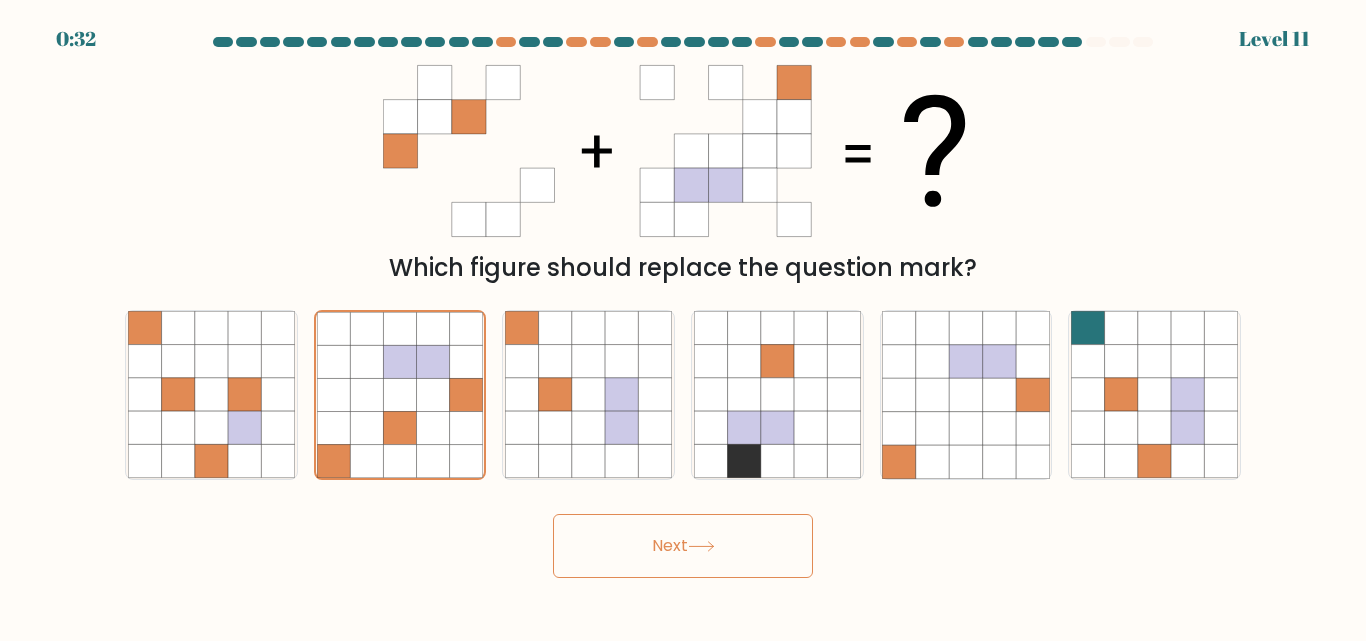 click on "Next" at bounding box center (683, 546) 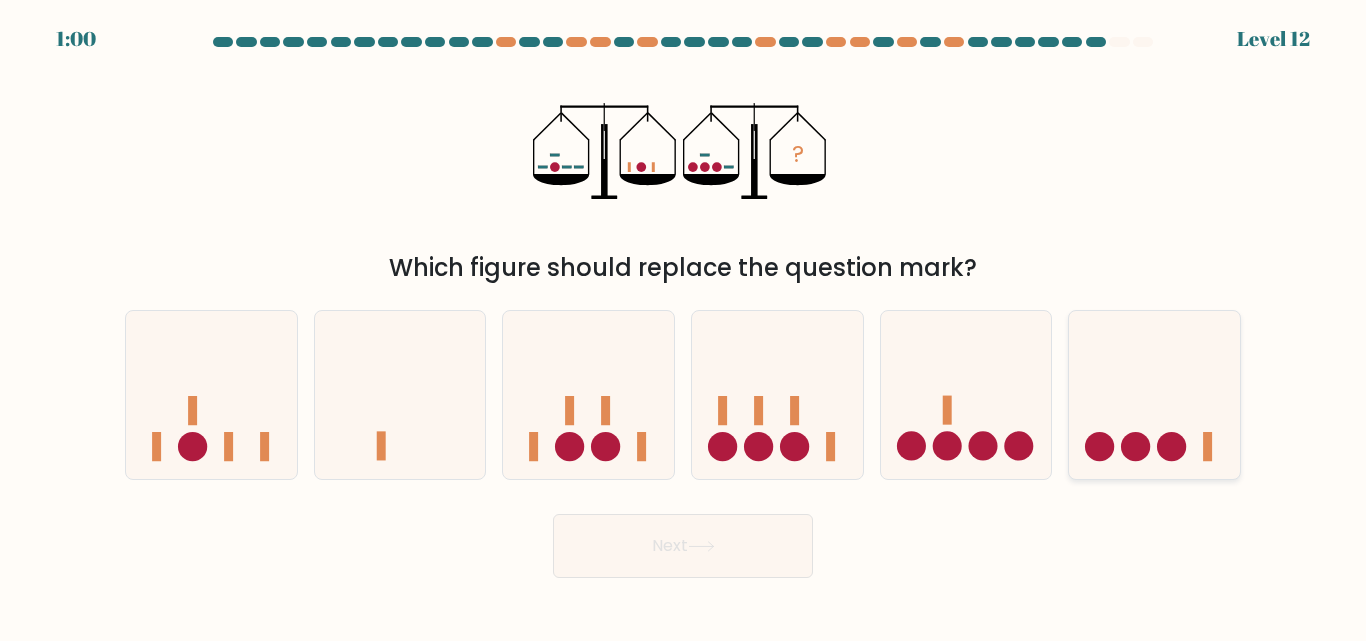 click at bounding box center [1154, 394] 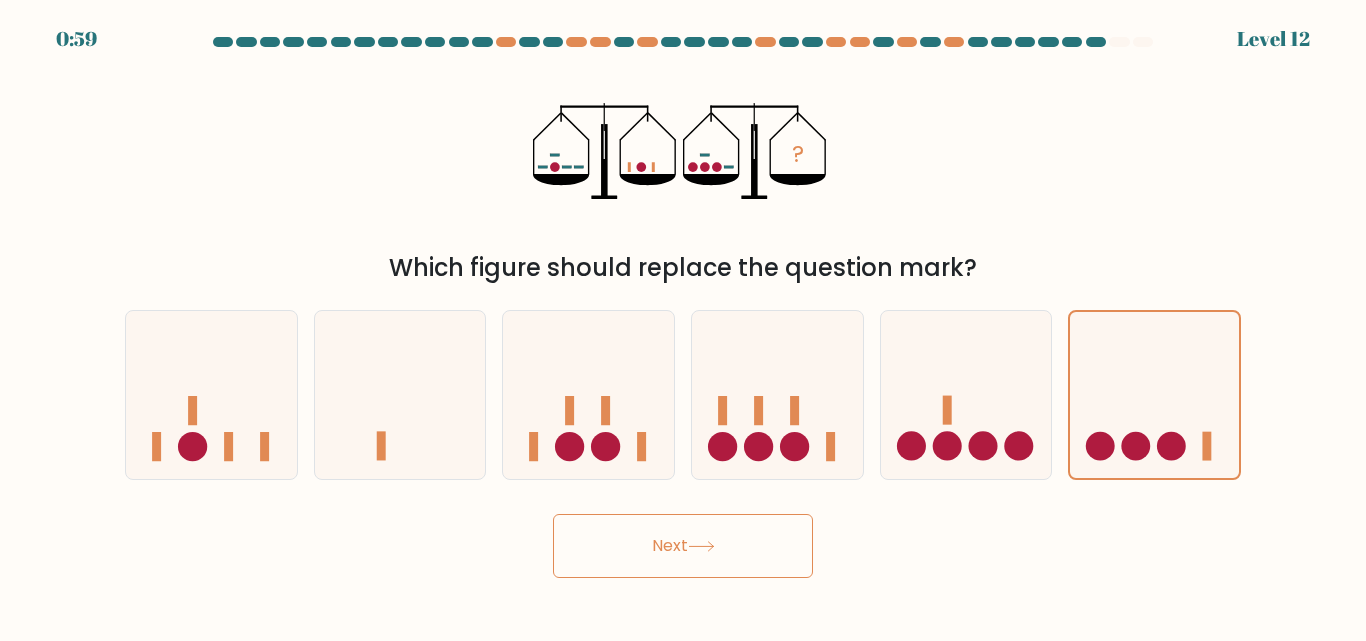 click on "Next" at bounding box center [683, 546] 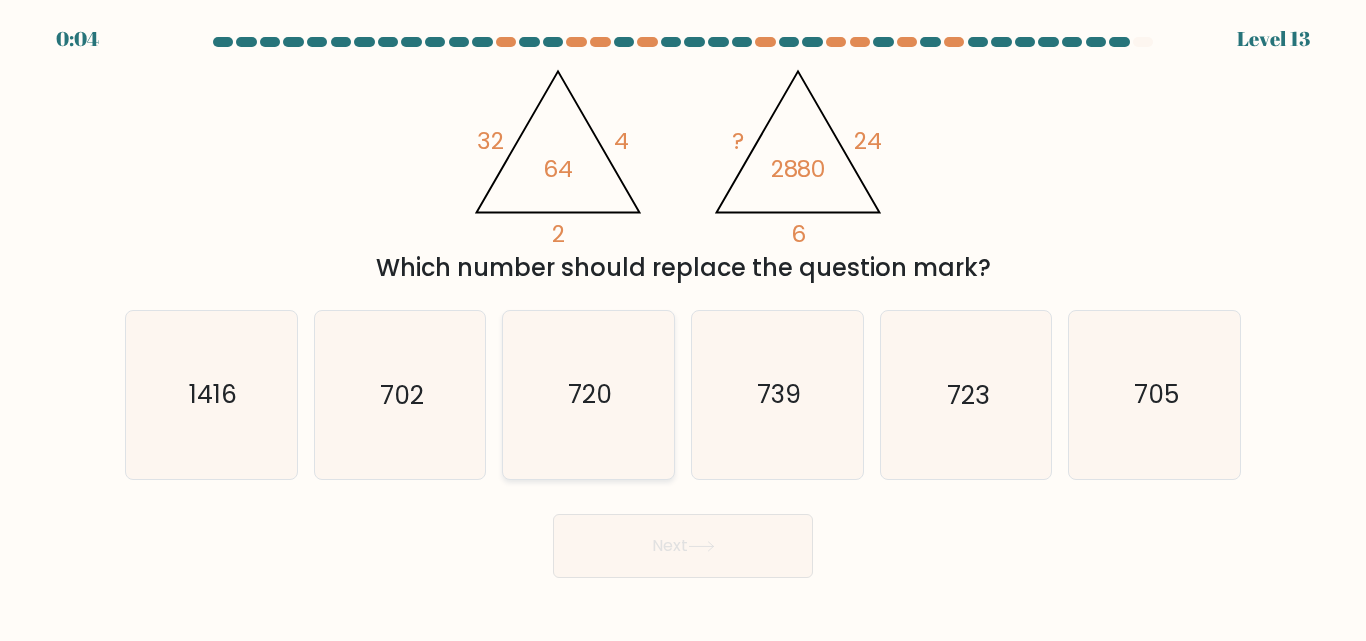 click on "720" at bounding box center (588, 394) 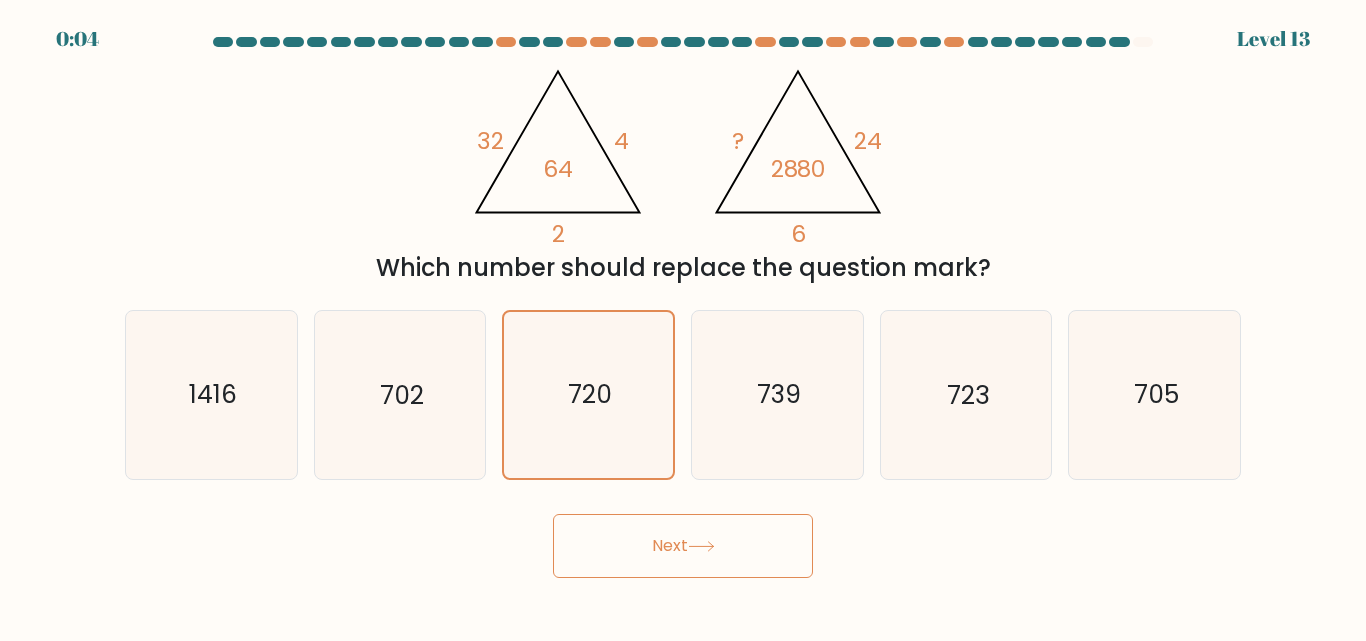 click on "Next" at bounding box center [683, 546] 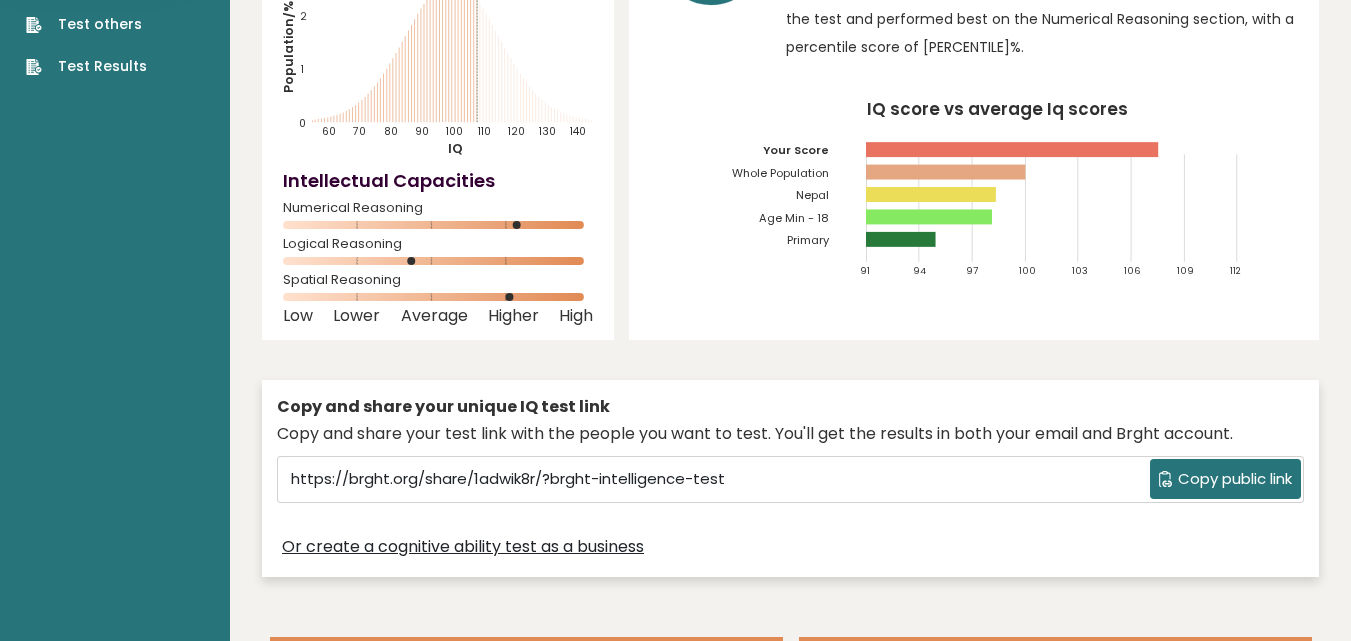 scroll, scrollTop: 499, scrollLeft: 0, axis: vertical 